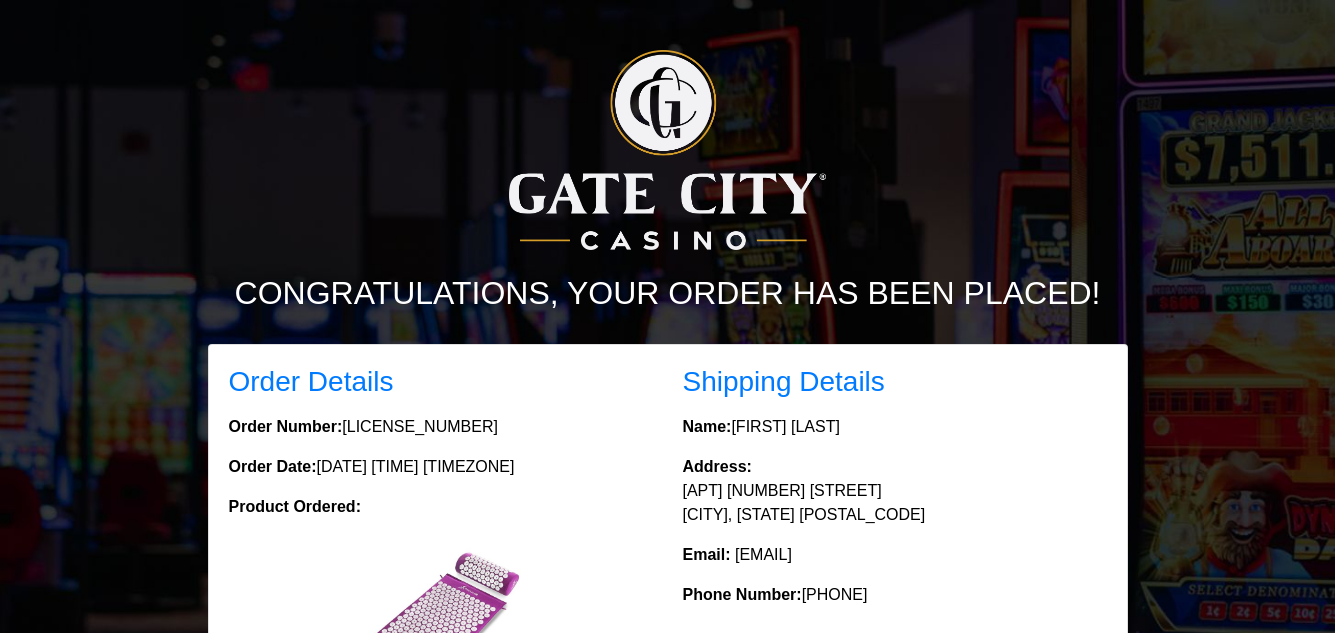 scroll, scrollTop: 0, scrollLeft: 0, axis: both 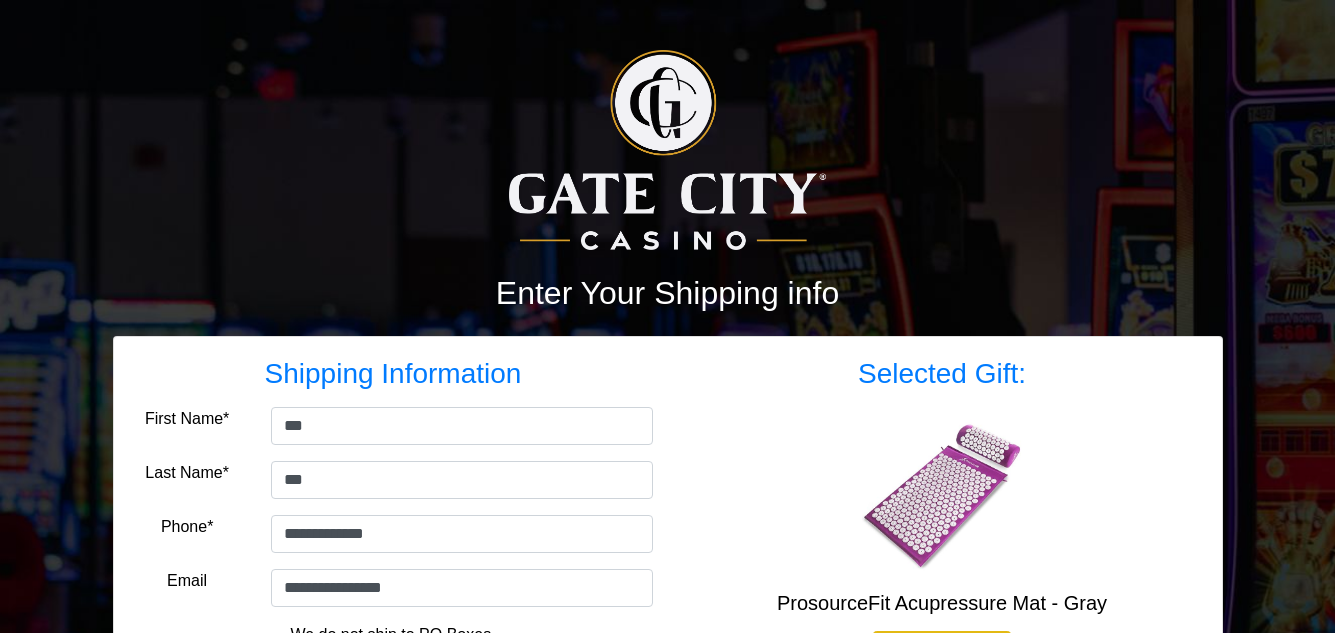 select on "**" 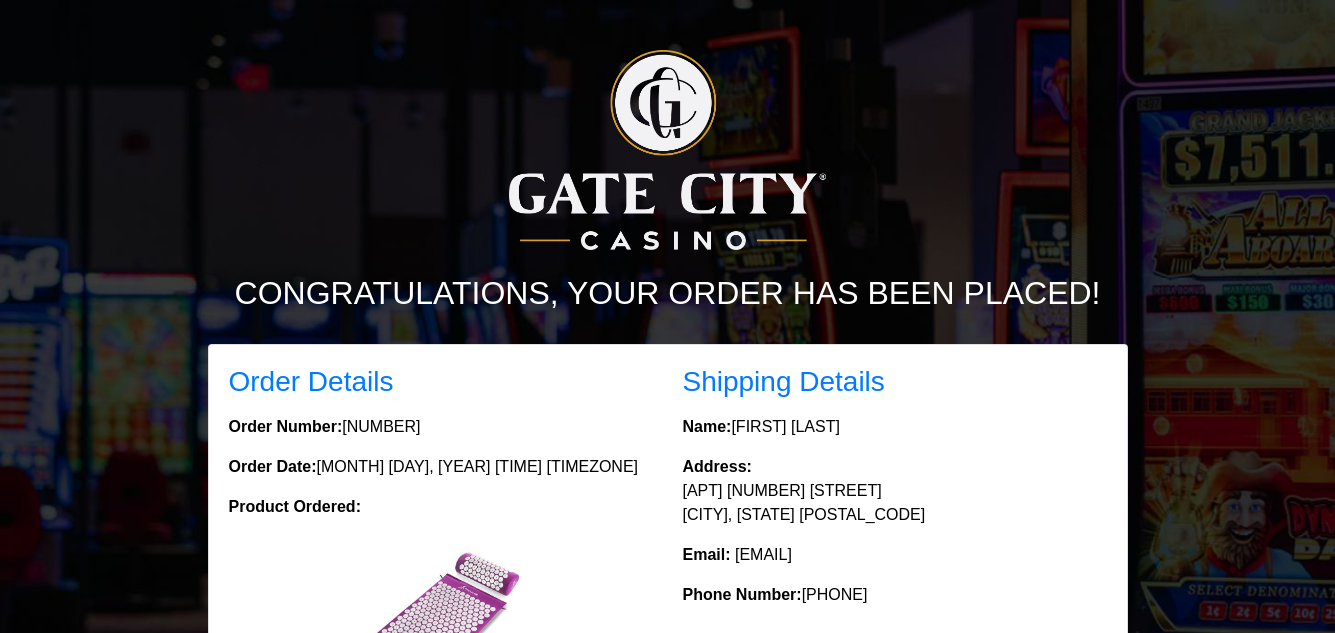 scroll, scrollTop: 0, scrollLeft: 0, axis: both 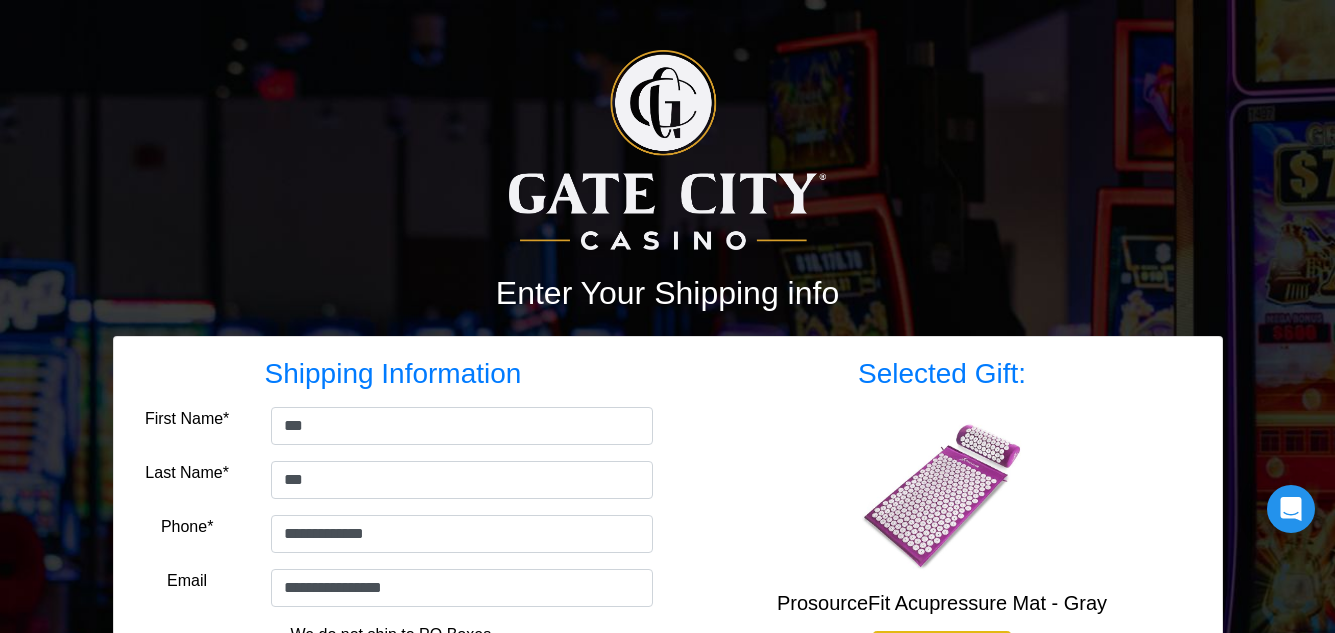 select on "**" 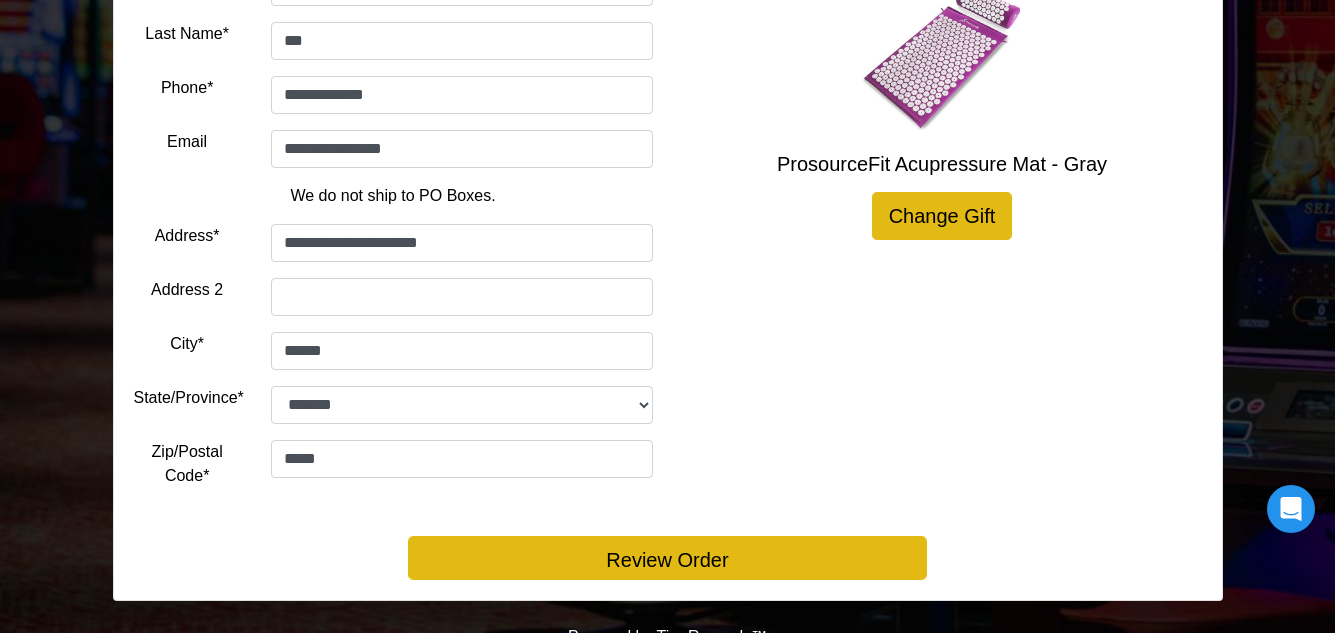 scroll, scrollTop: 439, scrollLeft: 0, axis: vertical 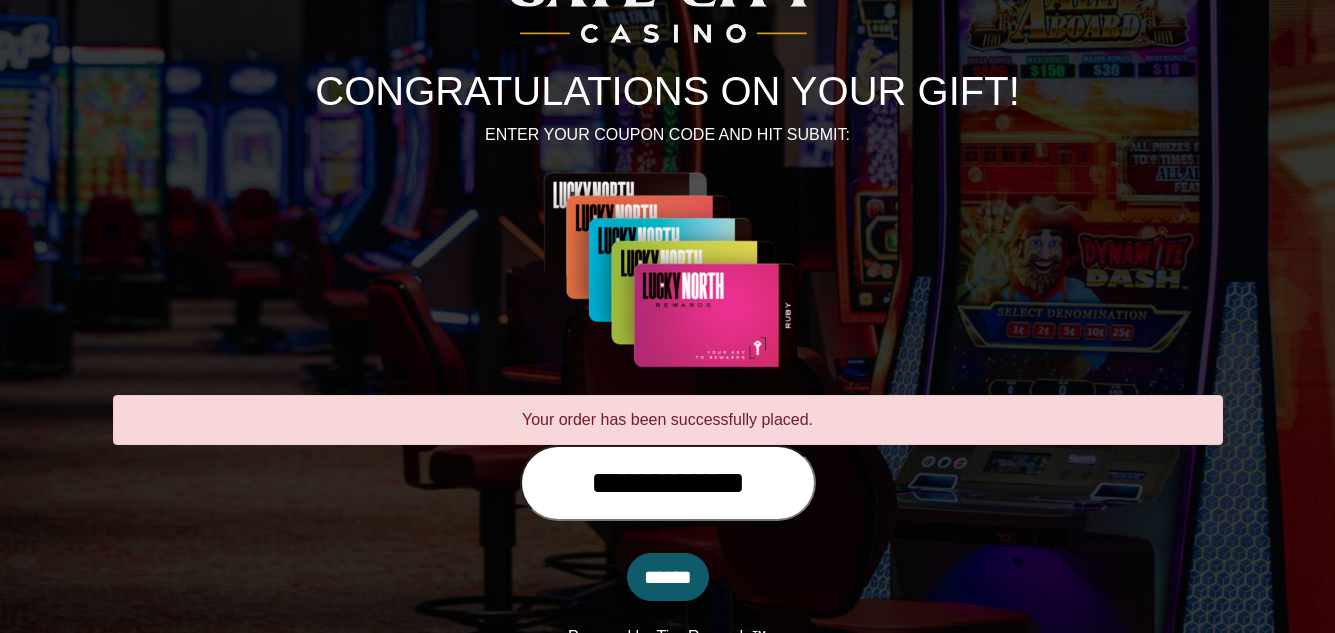 click on "**********" at bounding box center [668, 483] 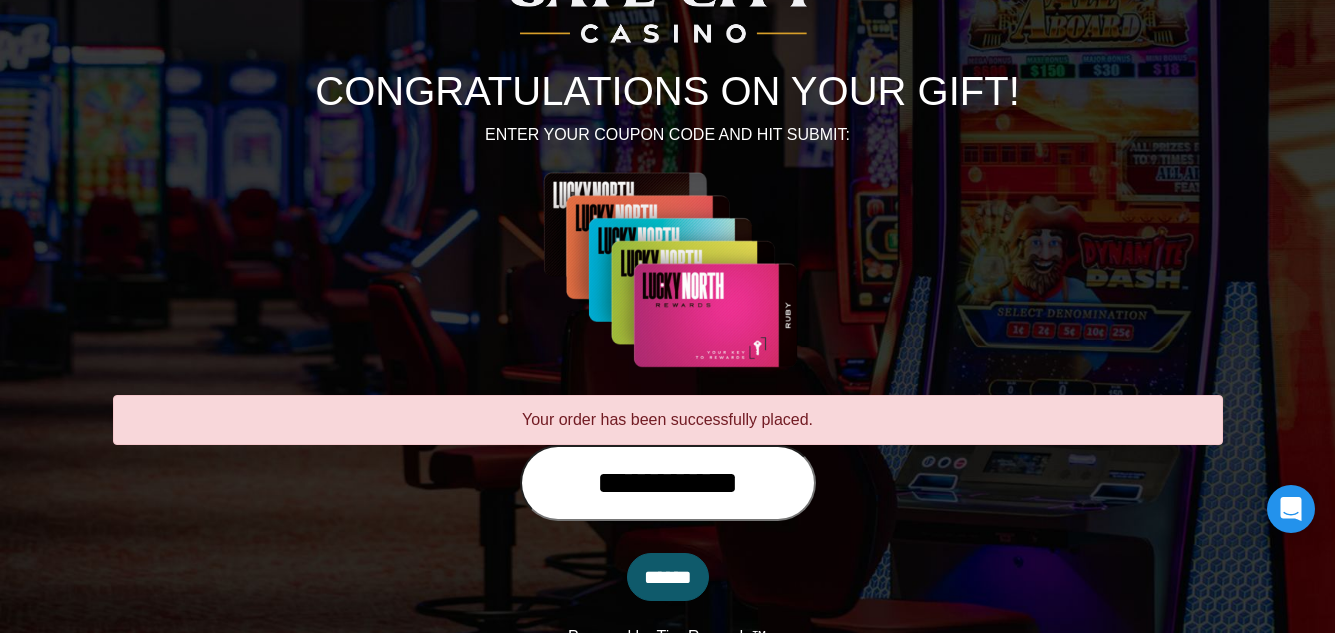 click on "**********" at bounding box center (668, 483) 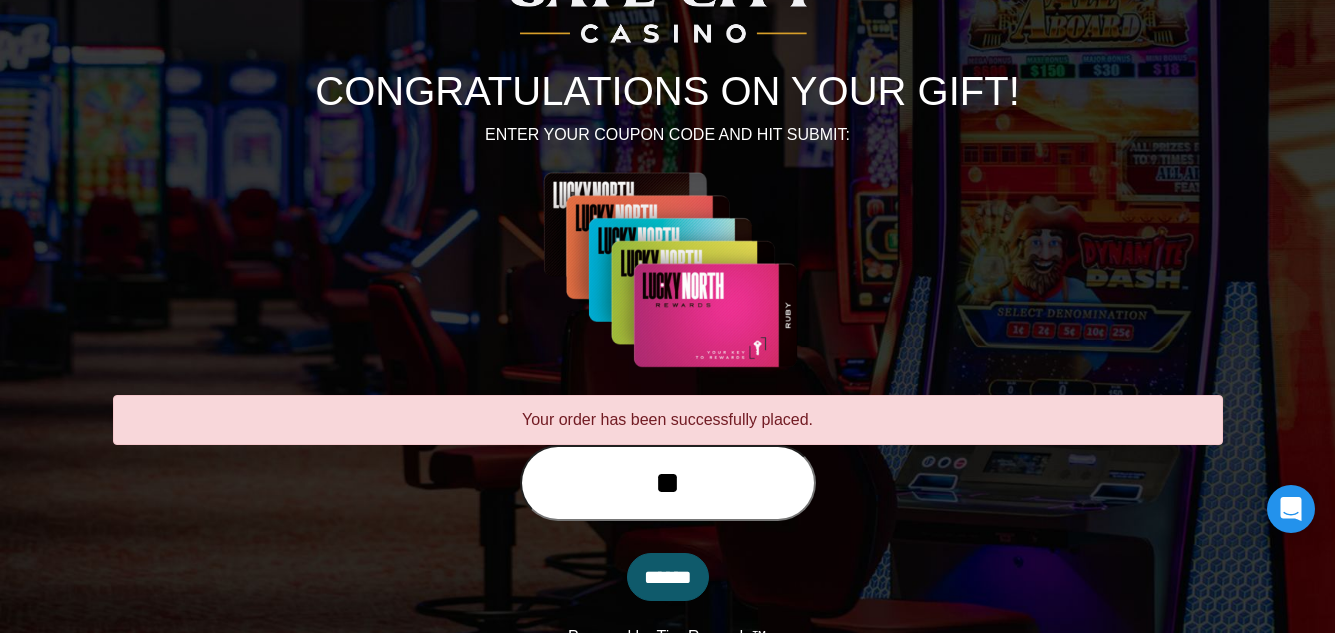 type on "*" 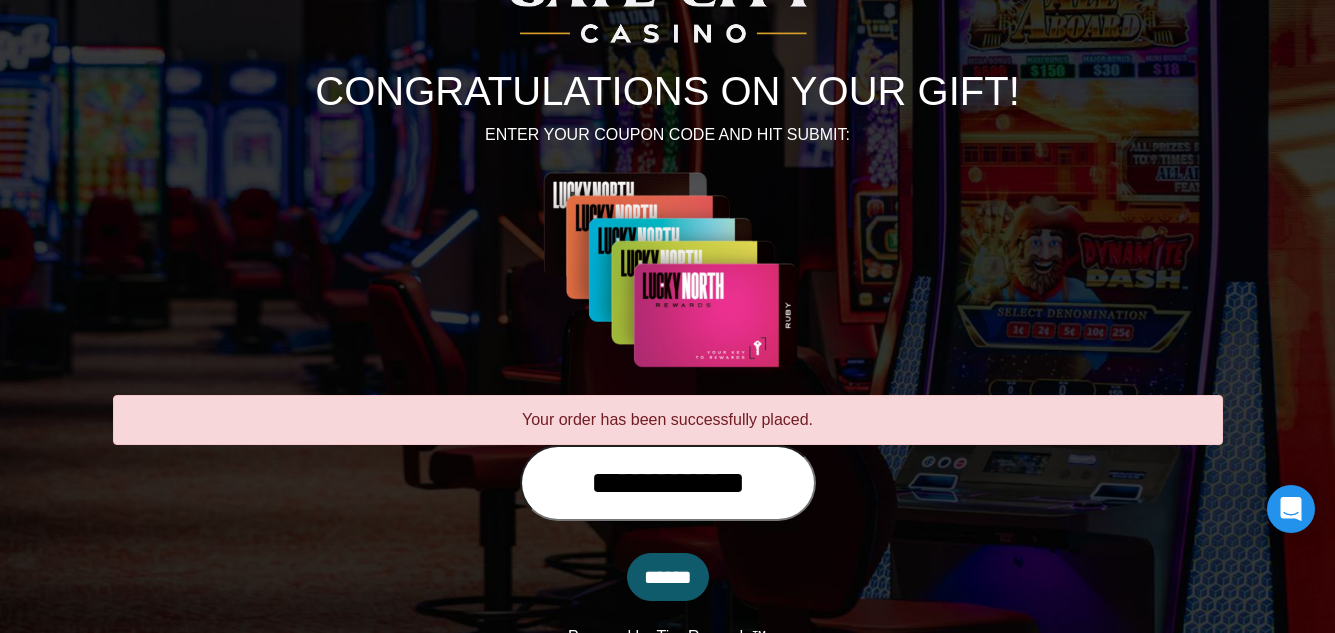 type on "**********" 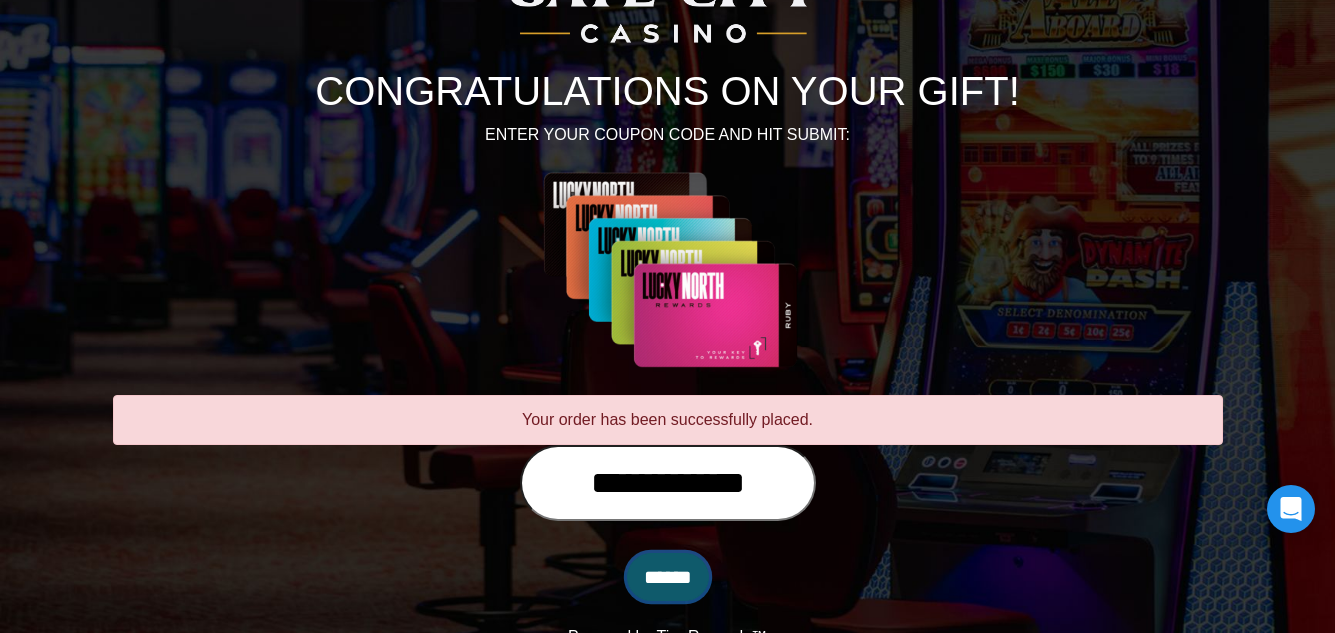 click on "******" at bounding box center (668, 577) 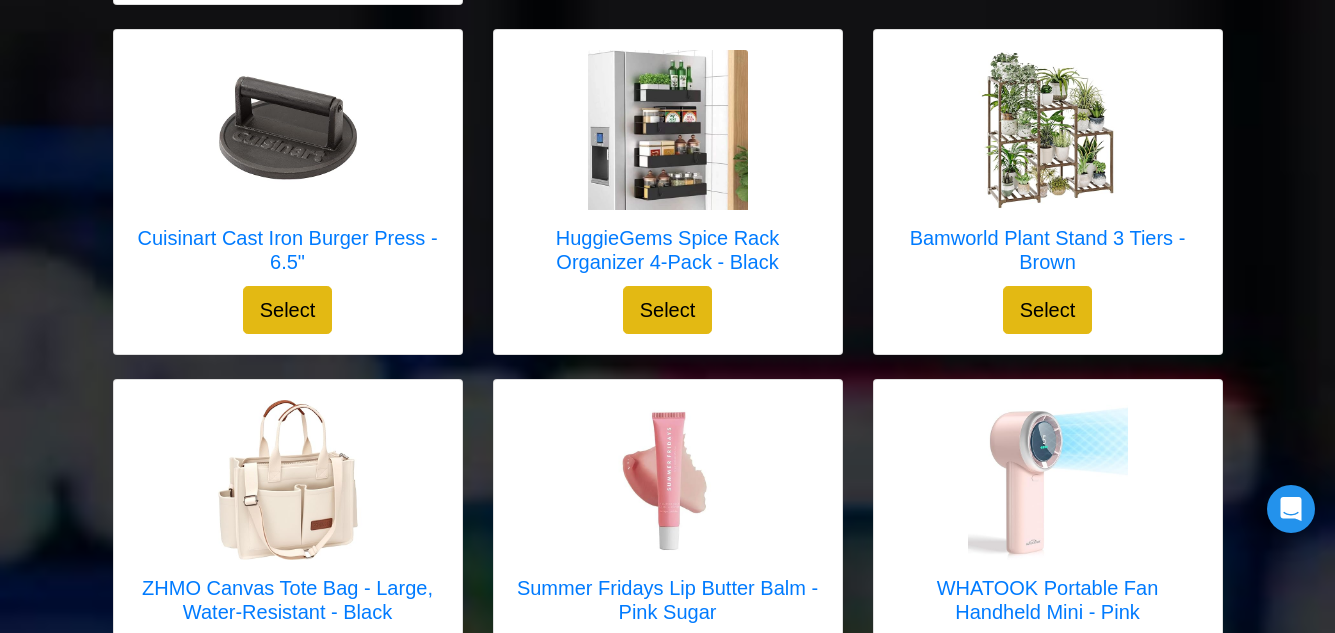 scroll, scrollTop: 1367, scrollLeft: 0, axis: vertical 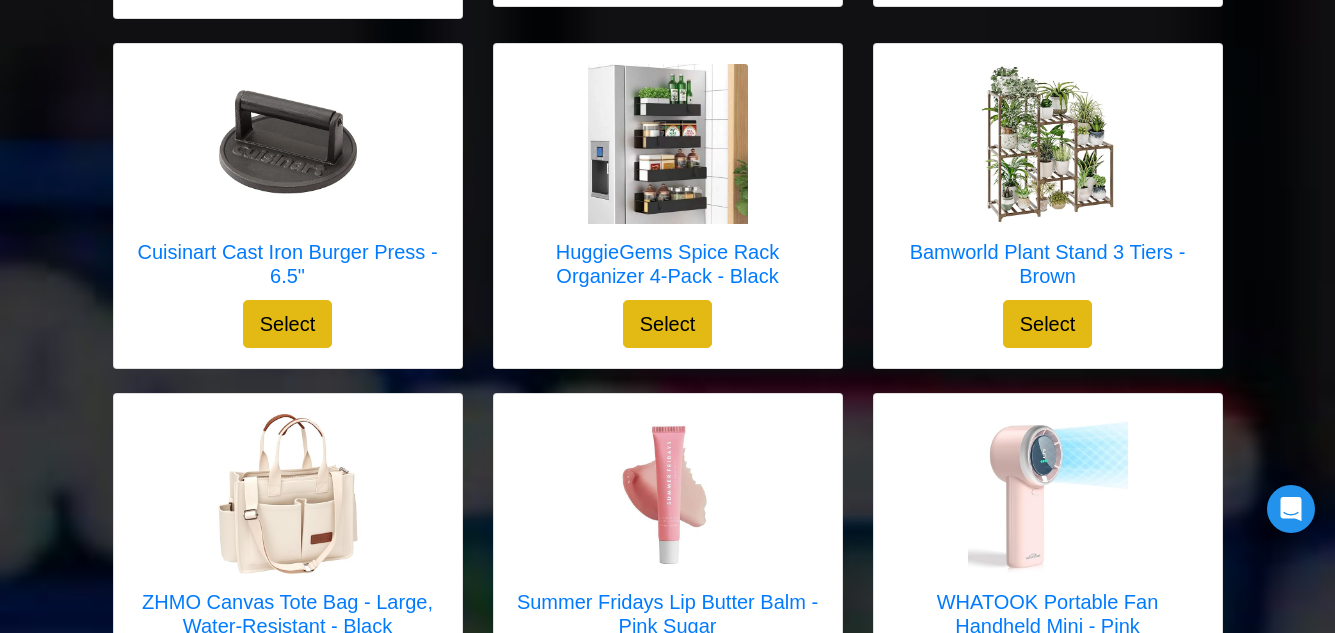 click on "Retro Vintage Sunglasses 4-Piece Set
Select
X
X" at bounding box center [668, 1956] 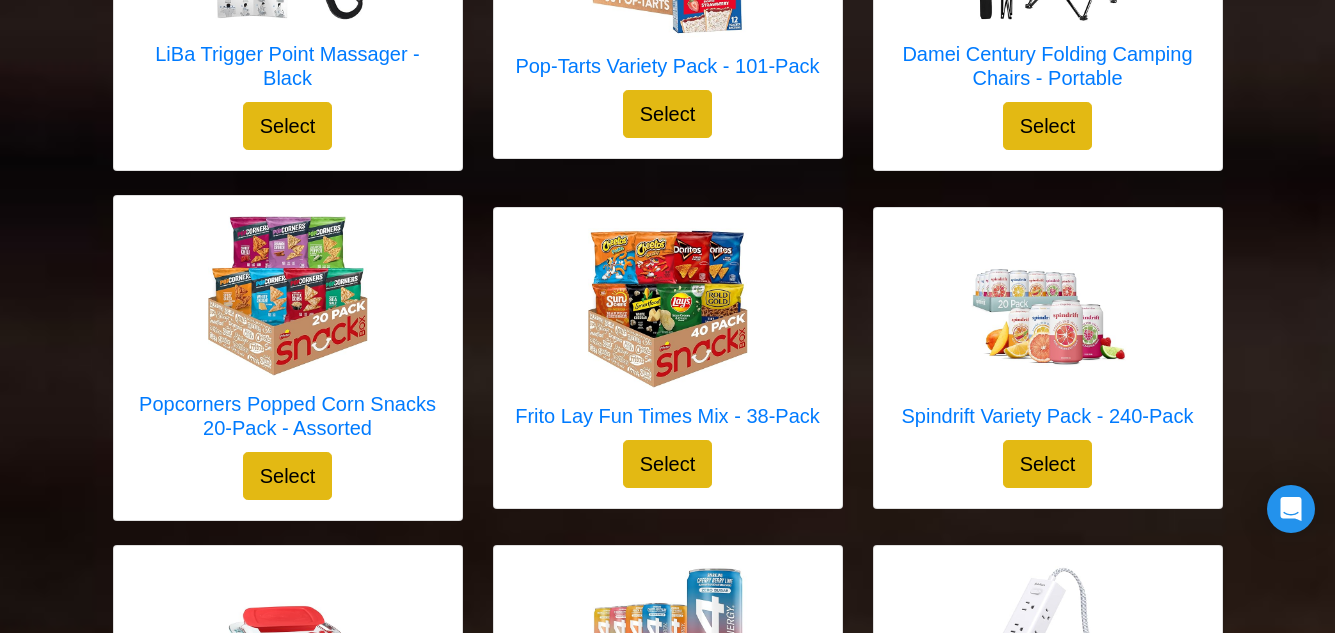 scroll, scrollTop: 4344, scrollLeft: 0, axis: vertical 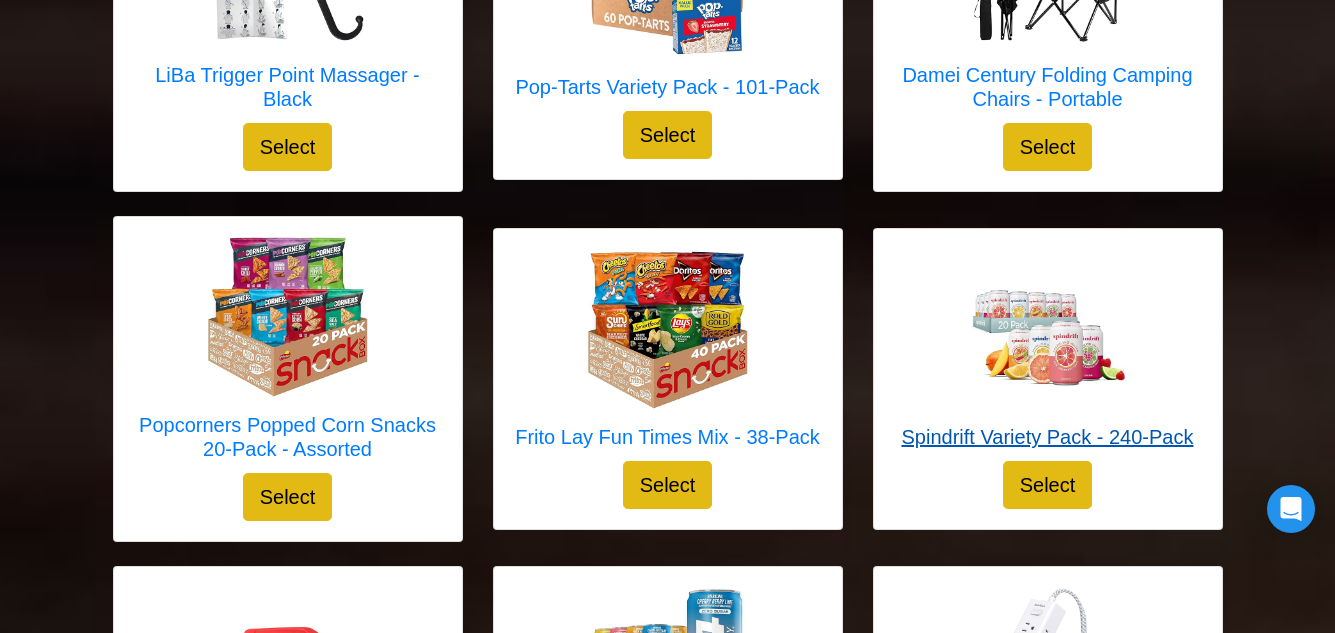 click at bounding box center (1048, 329) 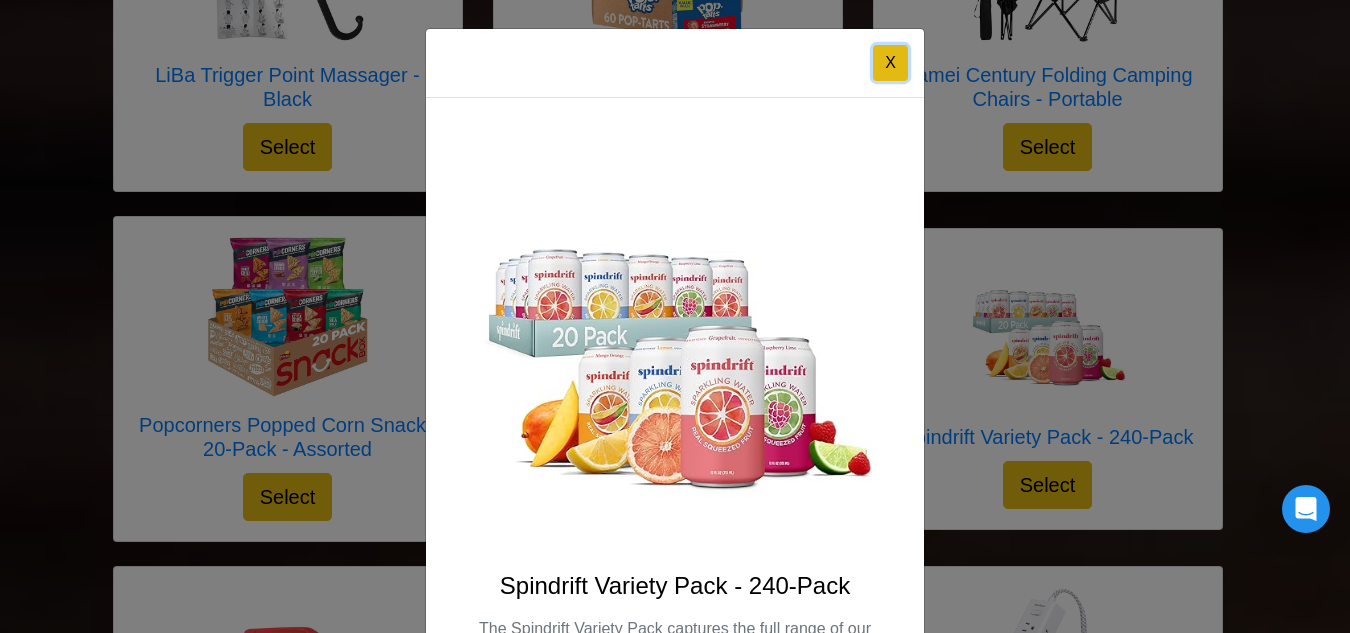 click on "X" at bounding box center [890, 63] 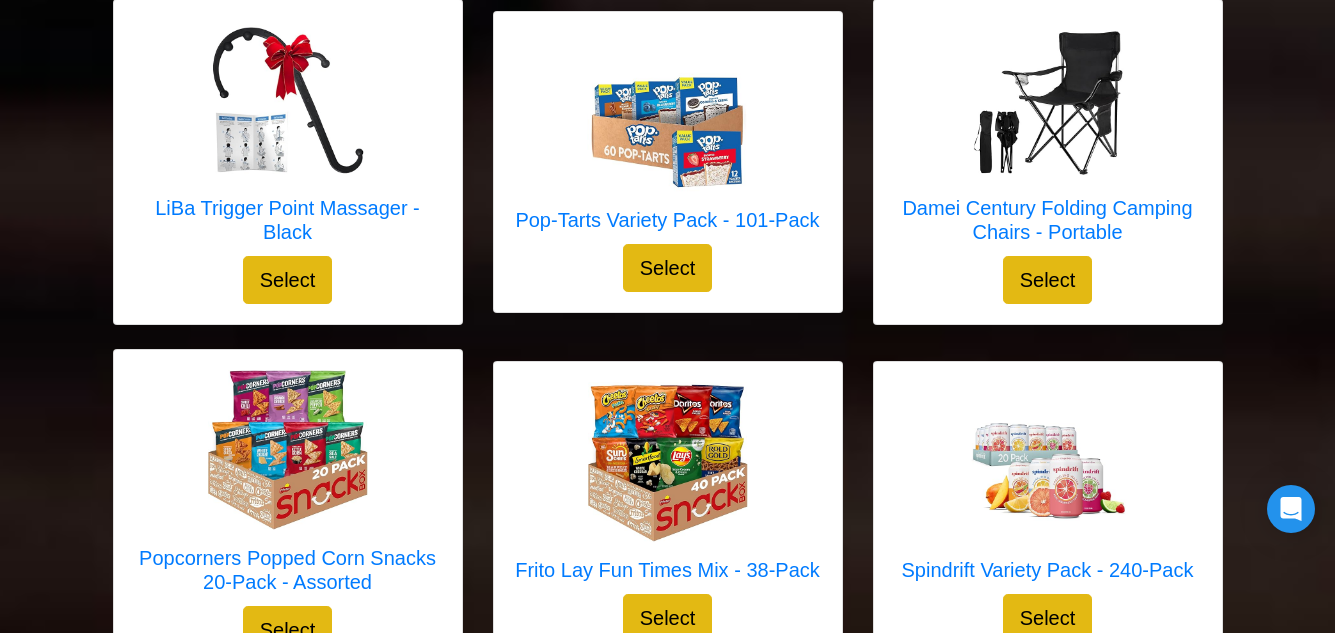 scroll, scrollTop: 4210, scrollLeft: 0, axis: vertical 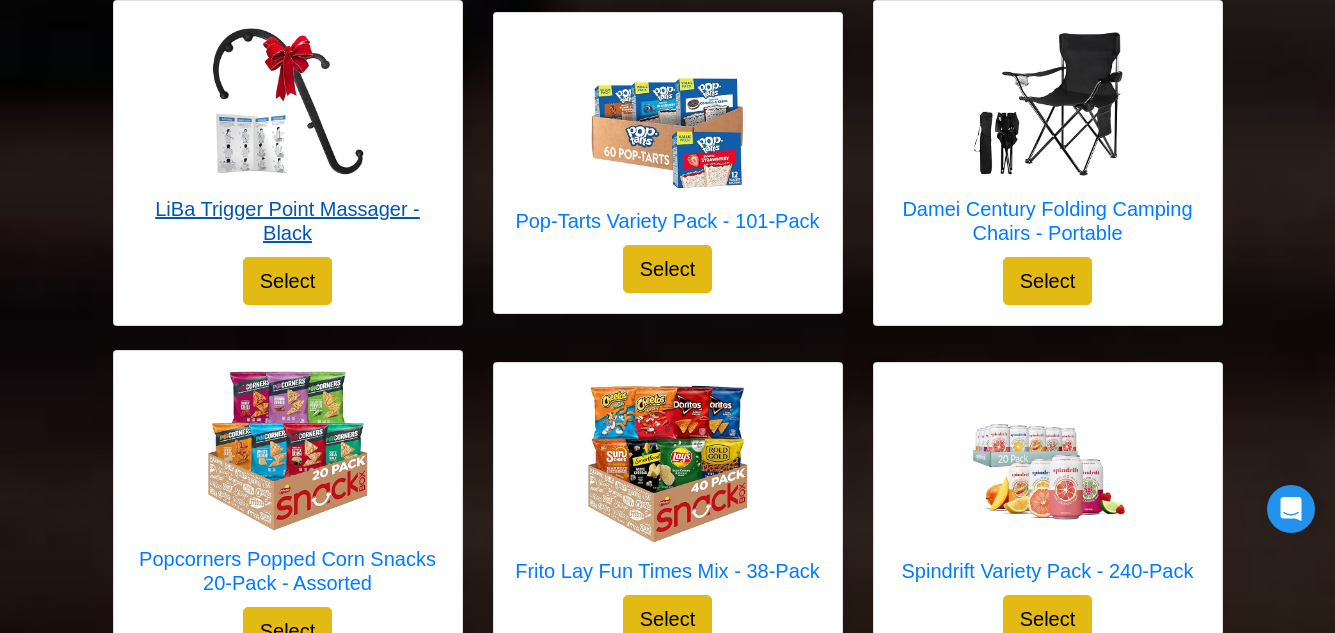 click at bounding box center (288, 101) 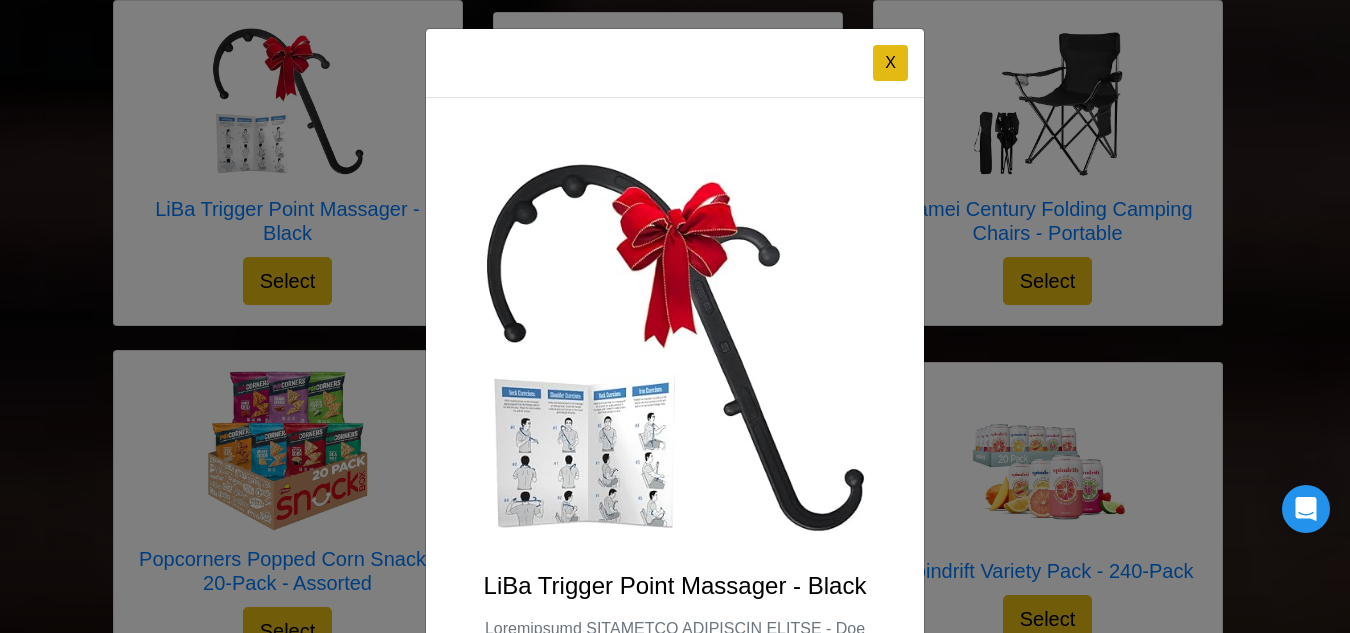 click on "X" at bounding box center (890, 63) 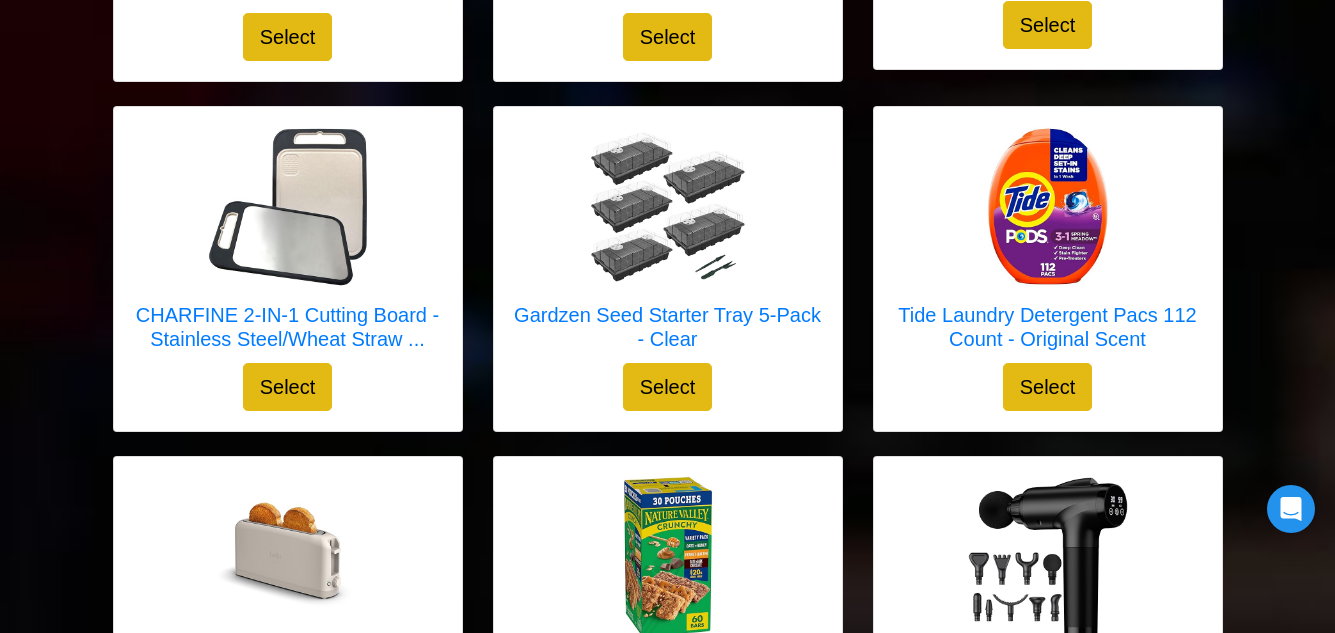scroll, scrollTop: 3401, scrollLeft: 0, axis: vertical 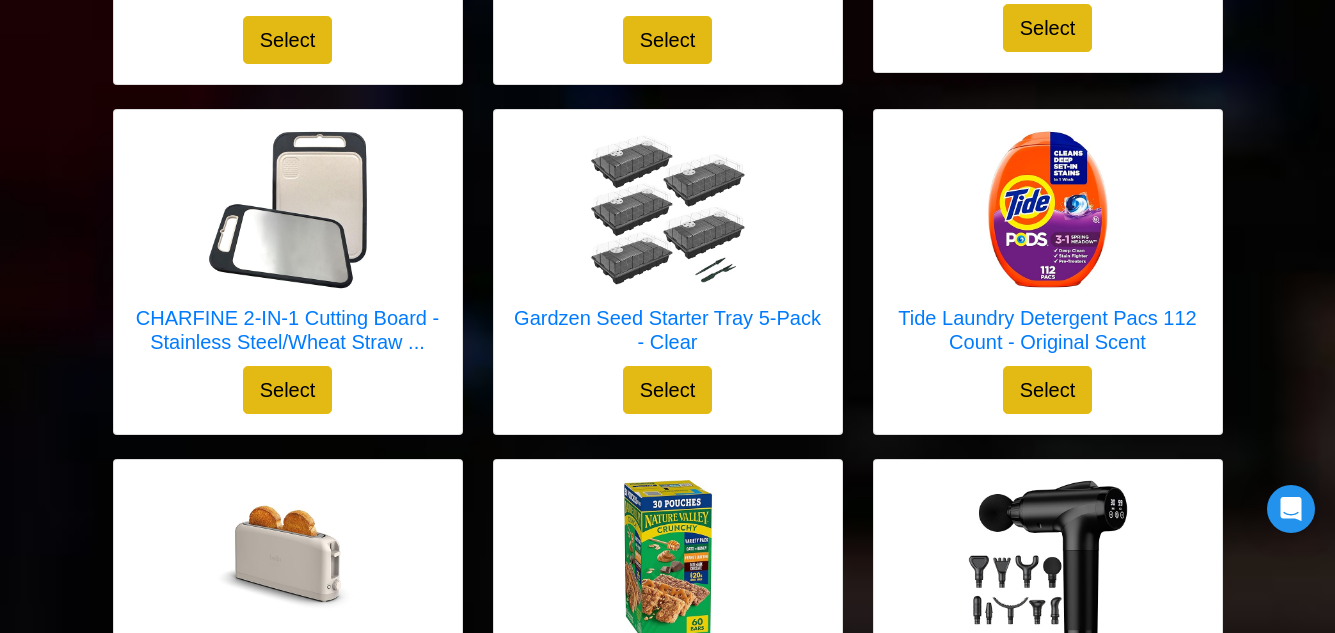 click on "Tide Laundry Detergent Pacs 112 Count - Original Scent
Select" at bounding box center [1048, 272] 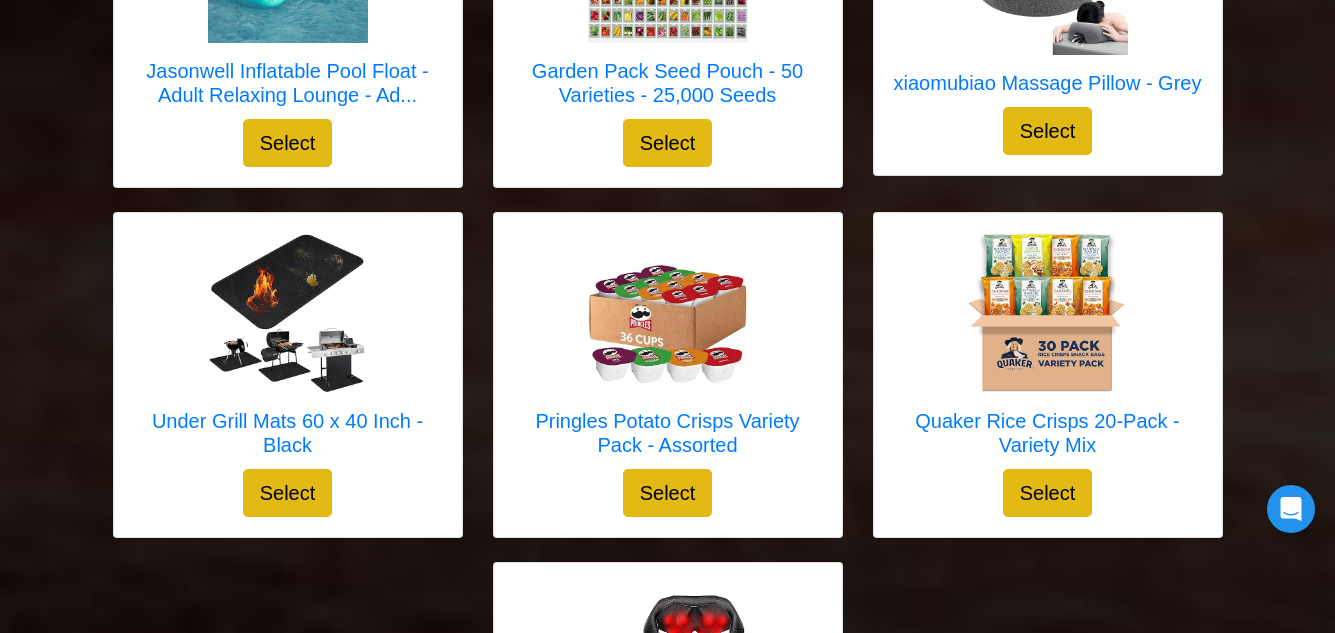 scroll, scrollTop: 5399, scrollLeft: 0, axis: vertical 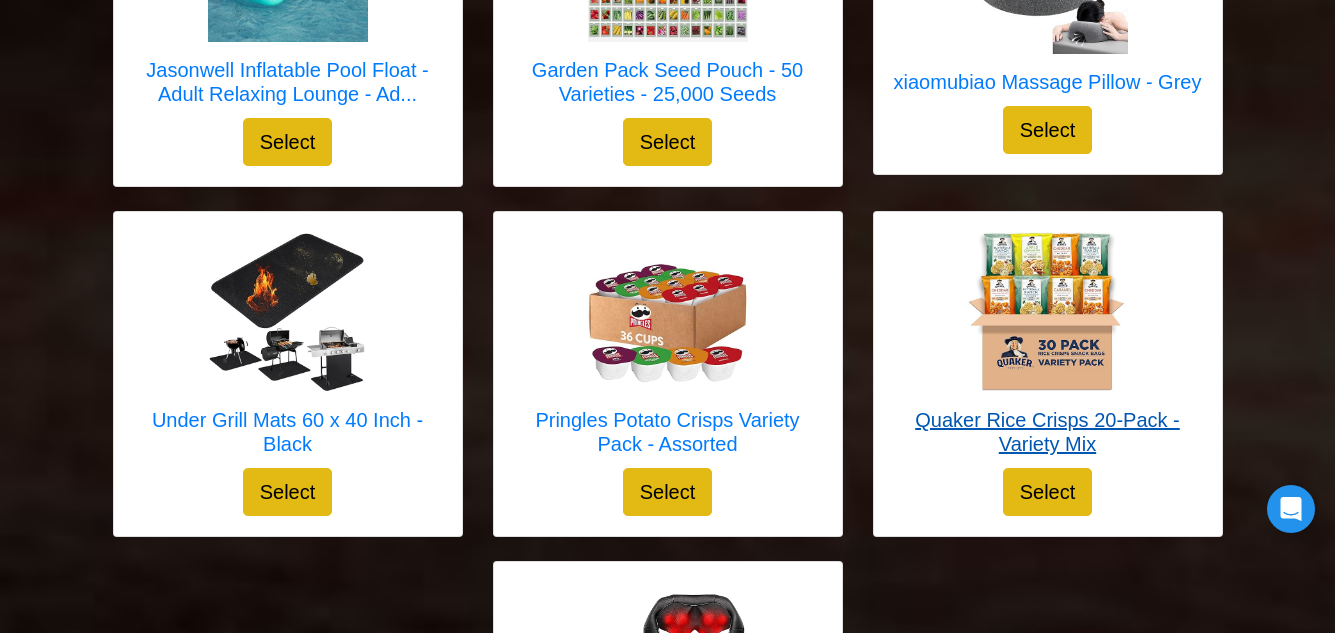 click at bounding box center [1048, 312] 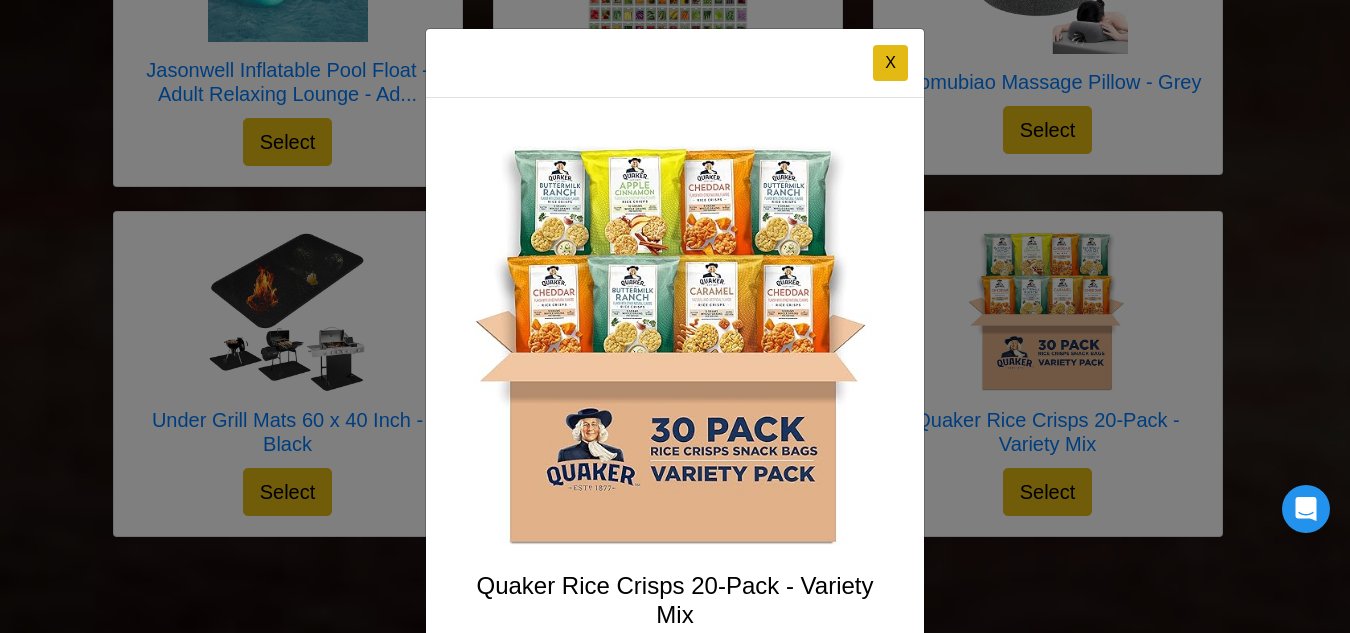 click on "X" at bounding box center [890, 63] 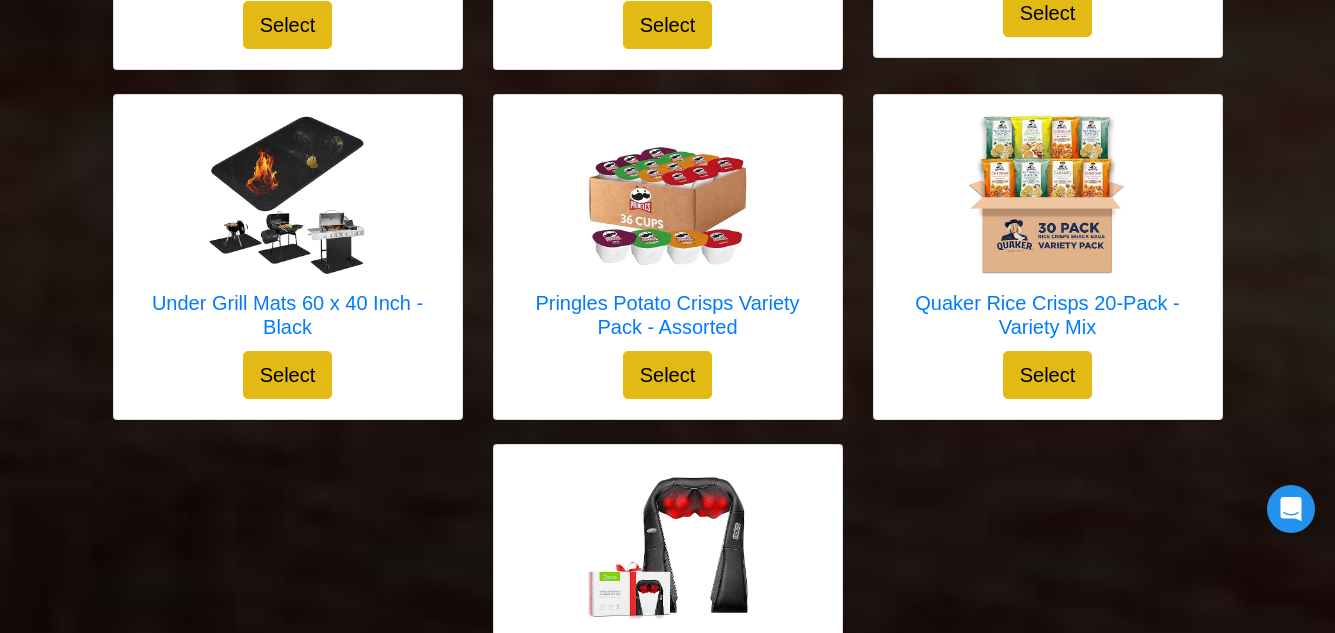 scroll, scrollTop: 5508, scrollLeft: 0, axis: vertical 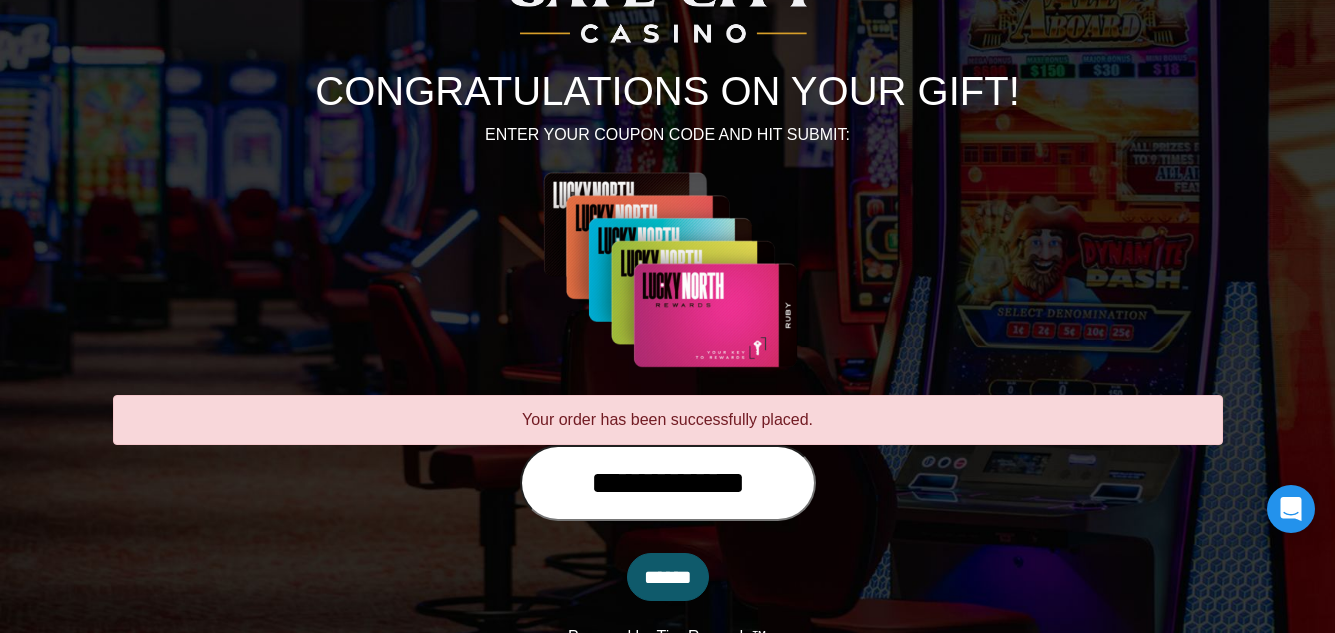 click on "**********" at bounding box center [668, 483] 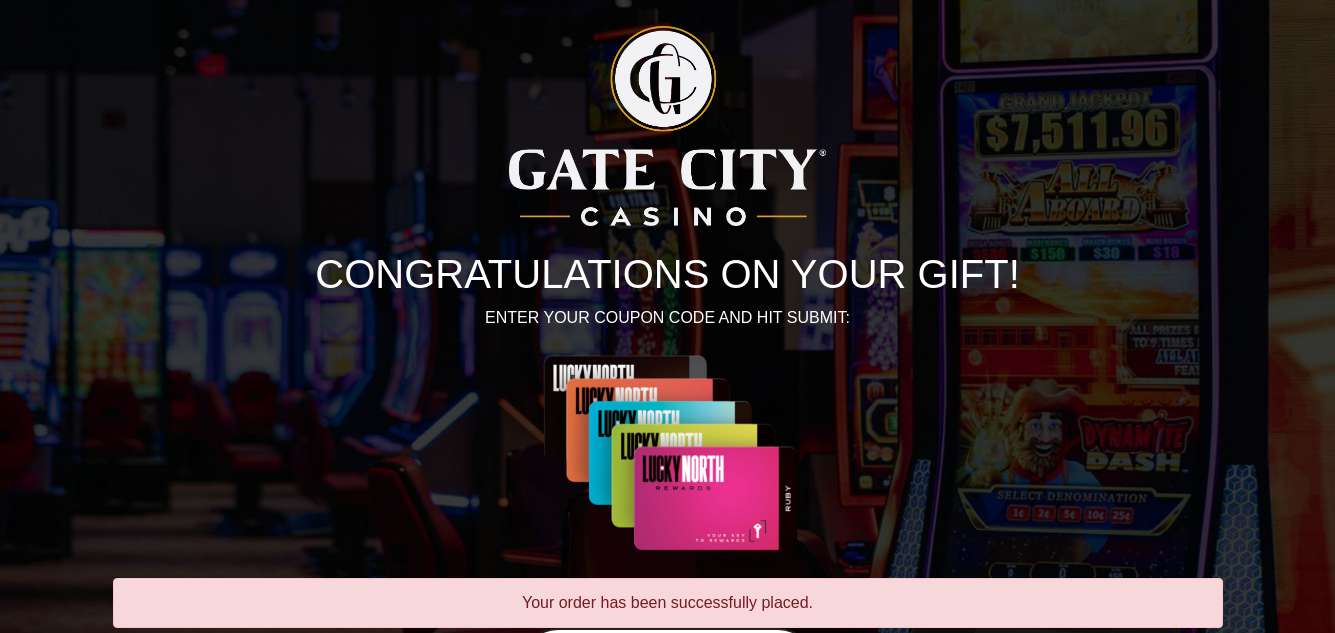 scroll, scrollTop: 183, scrollLeft: 0, axis: vertical 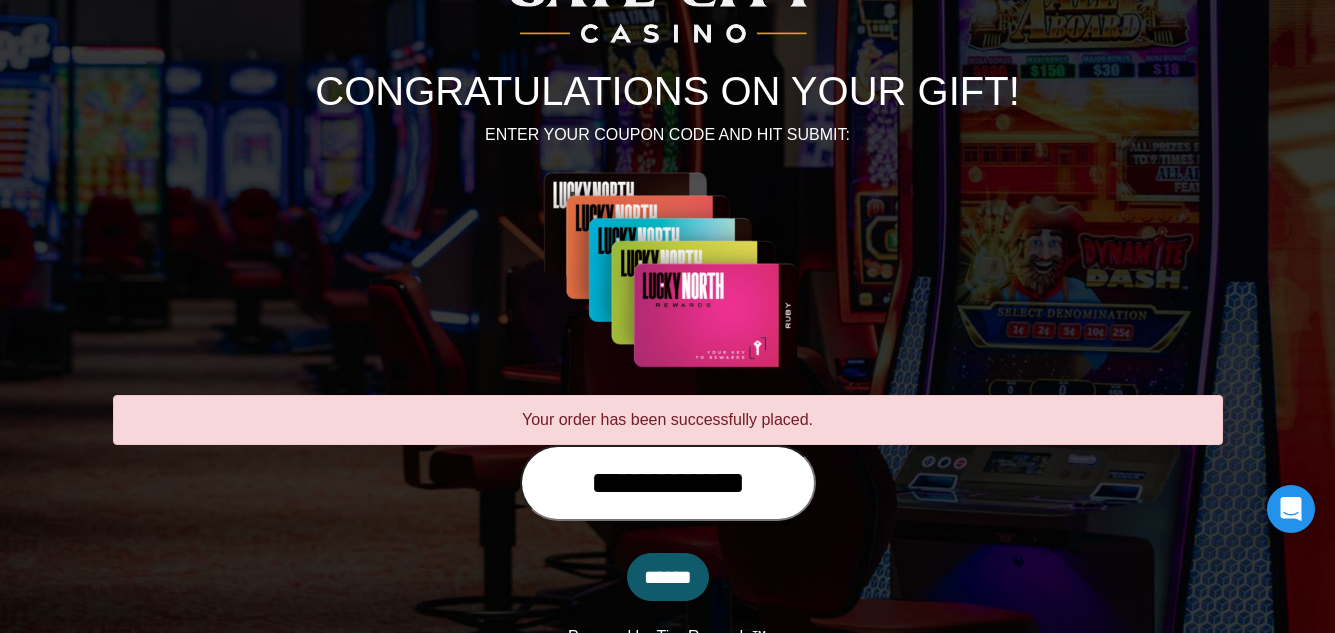 click on "**********" at bounding box center (668, 483) 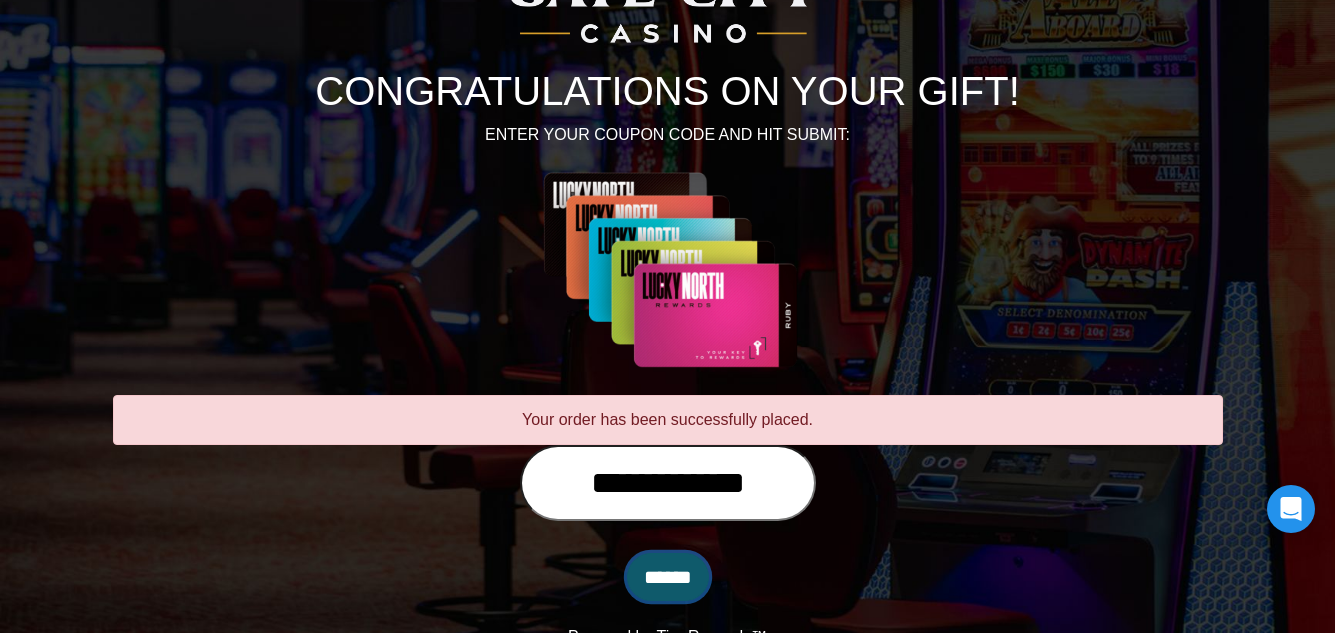 click on "******" at bounding box center [668, 577] 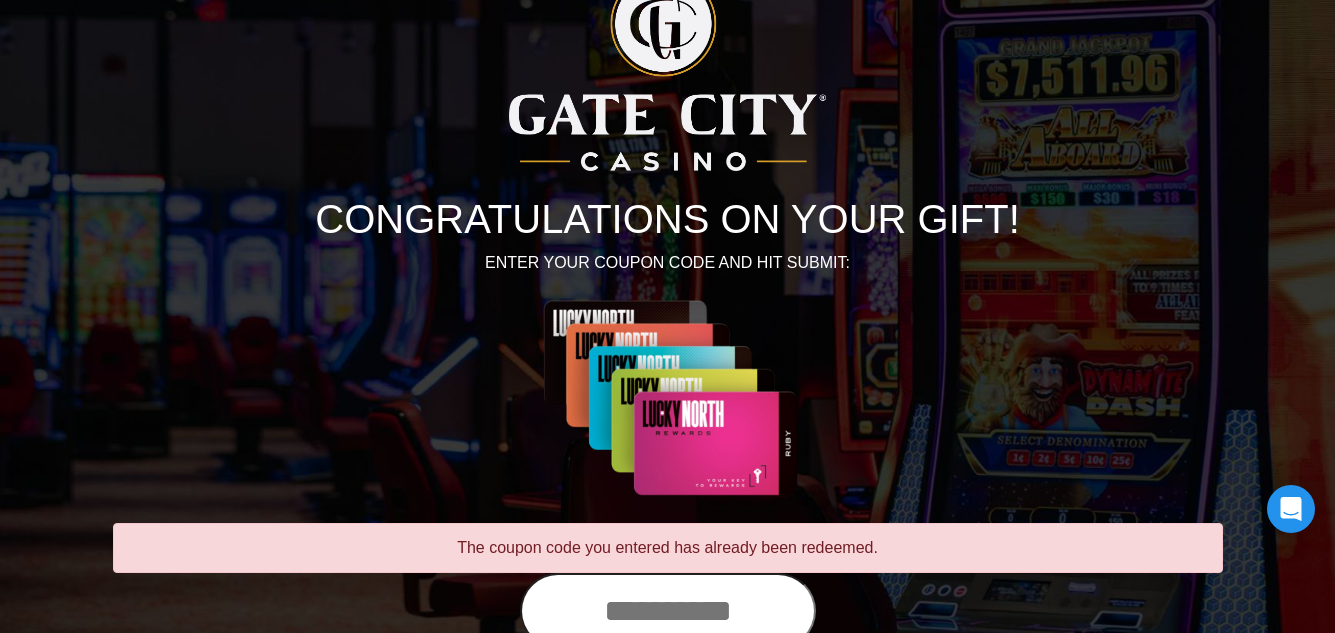scroll, scrollTop: 199, scrollLeft: 0, axis: vertical 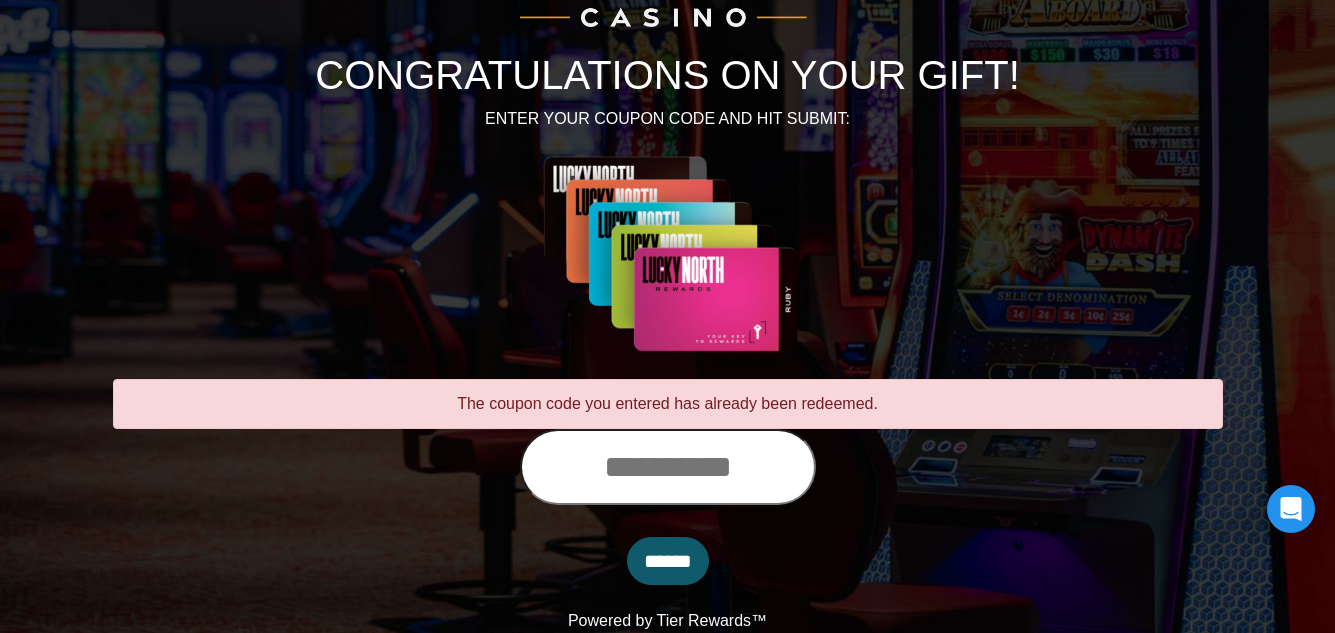 click at bounding box center [668, 467] 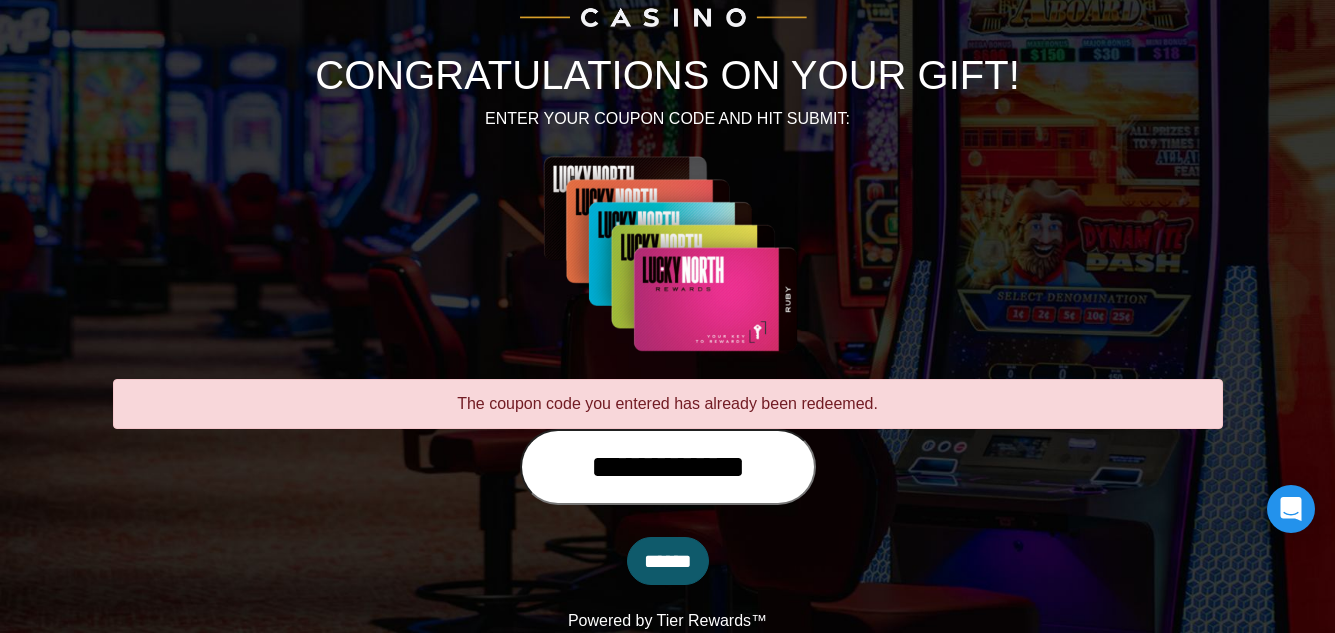 type on "**********" 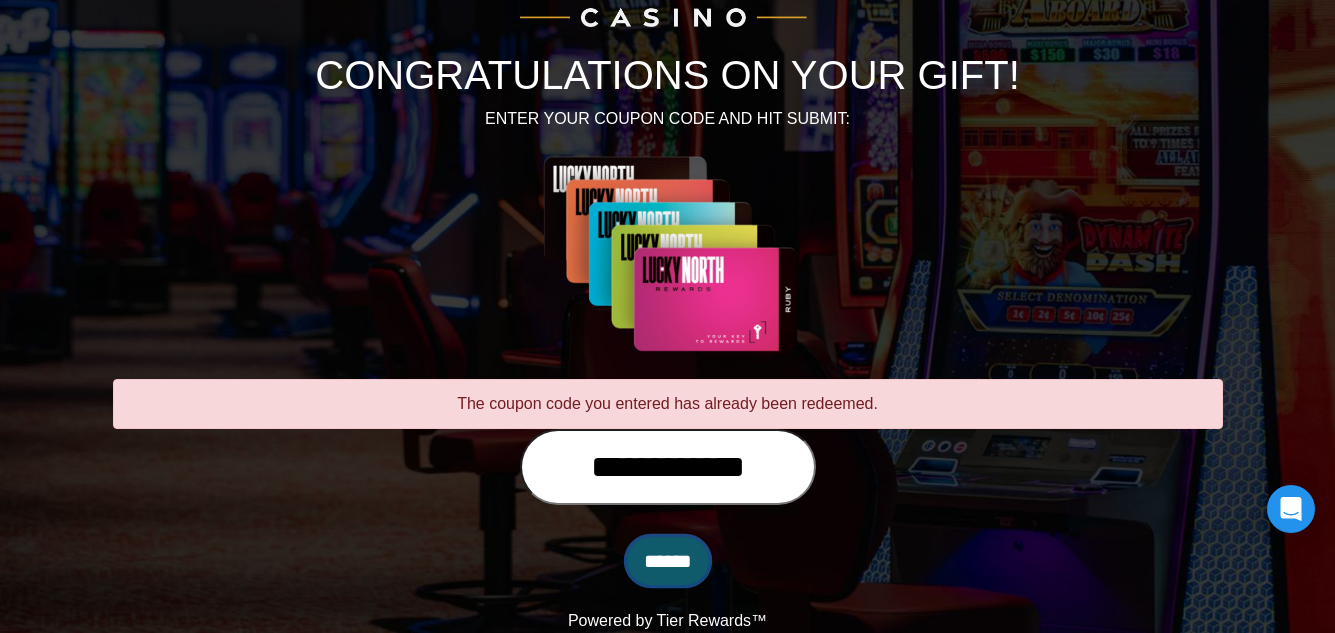 click on "******" at bounding box center [668, 561] 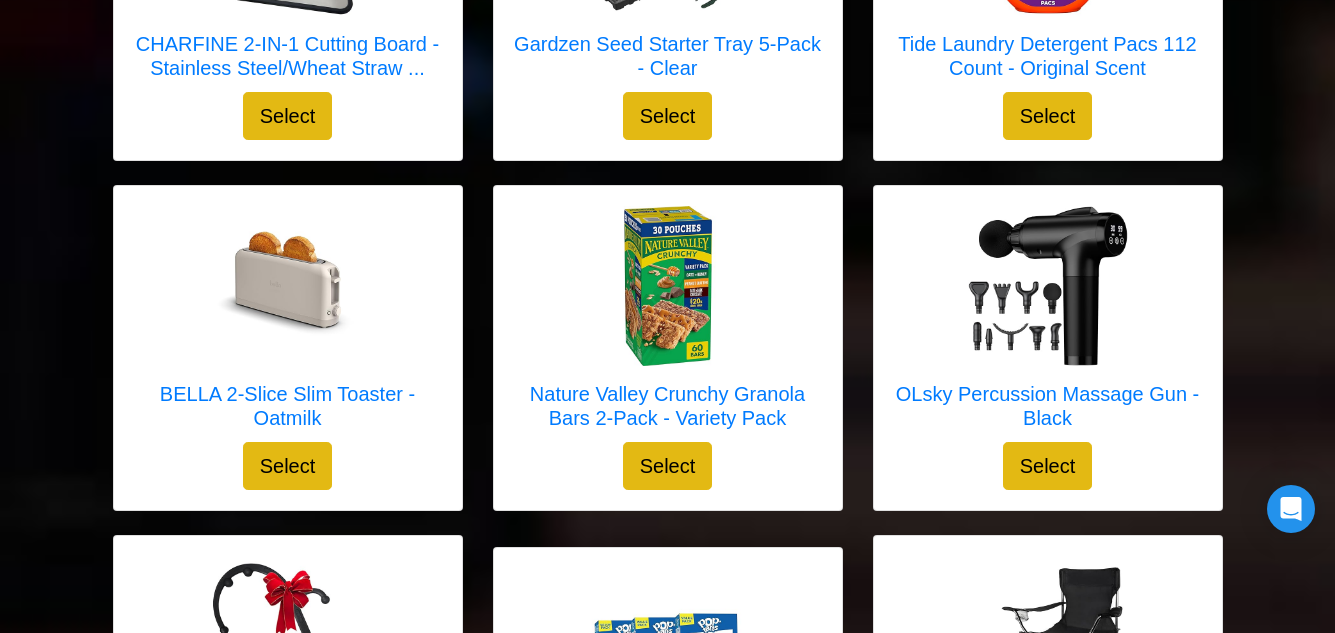 scroll, scrollTop: 3709, scrollLeft: 0, axis: vertical 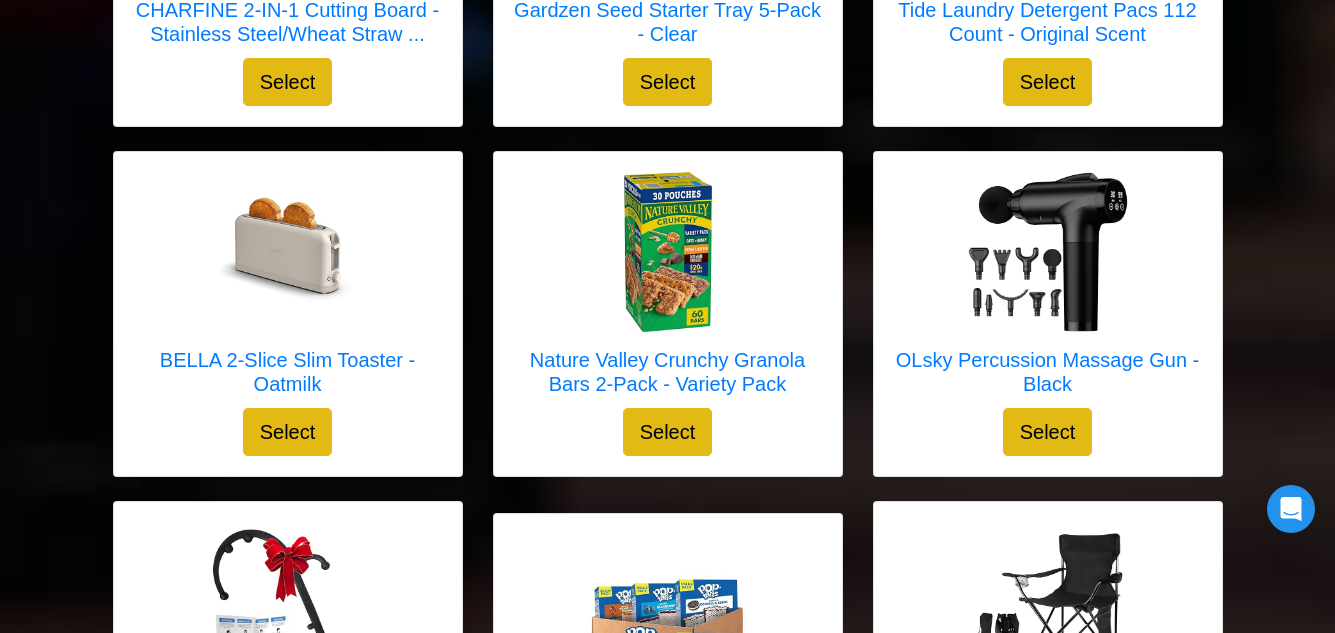 click on "Retro Vintage Sunglasses 4-Piece Set
Select
X
X" at bounding box center [668, -386] 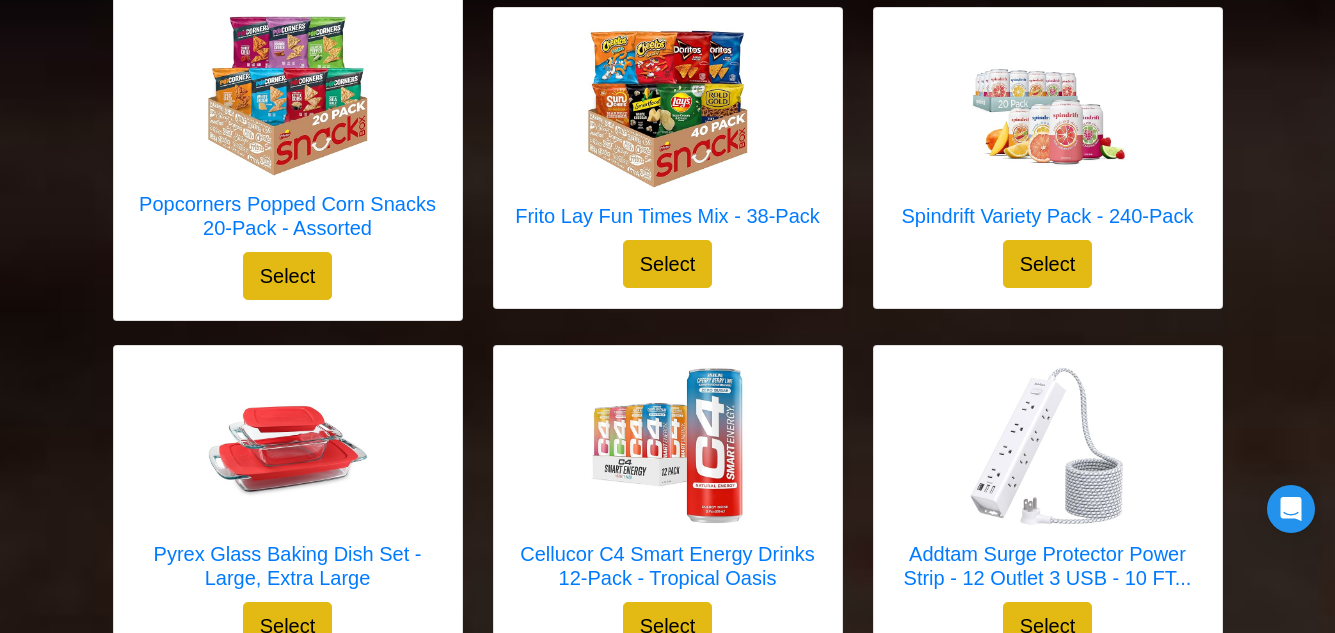 scroll, scrollTop: 4606, scrollLeft: 0, axis: vertical 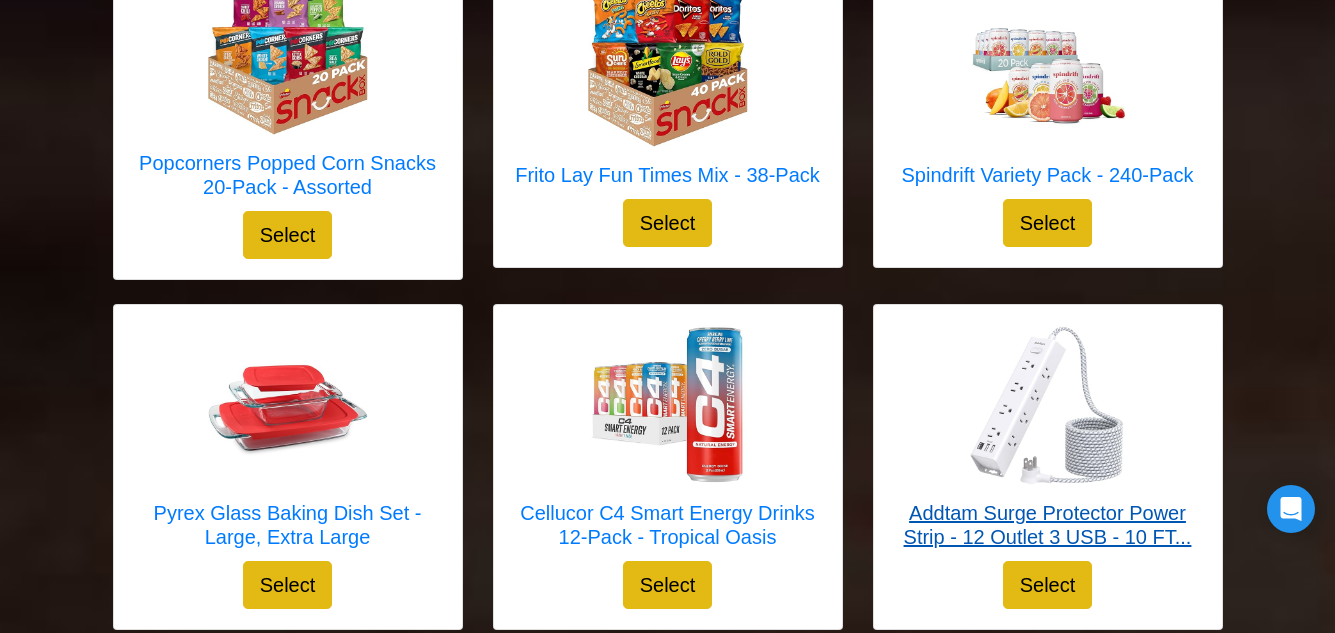 click on "Addtam Surge Protector Power Strip - 12 Outlet 3 USB - 10 FT..." at bounding box center (1048, 525) 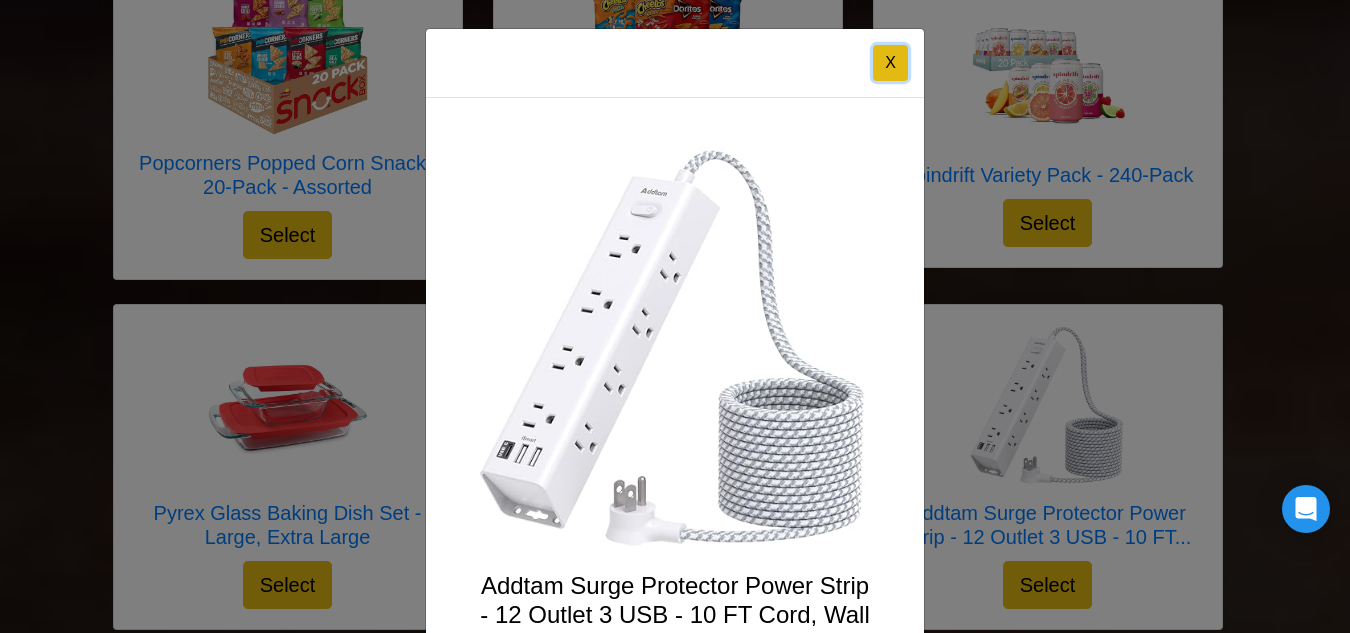click on "X" at bounding box center (890, 63) 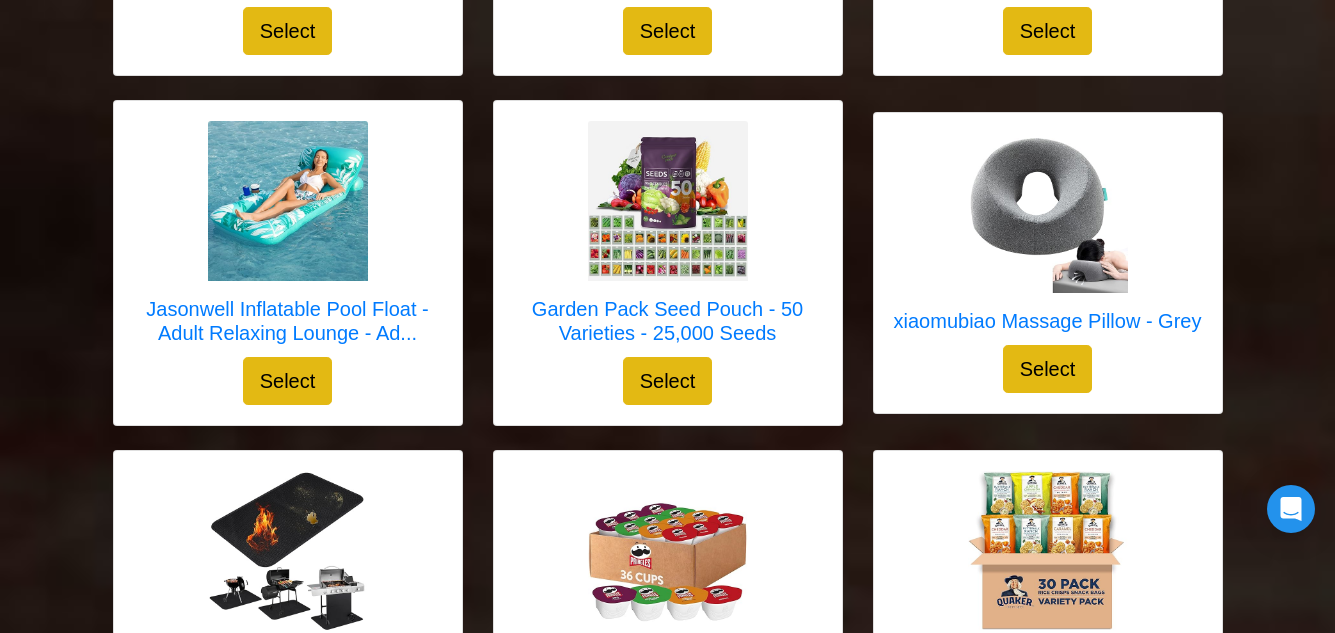 scroll, scrollTop: 5165, scrollLeft: 0, axis: vertical 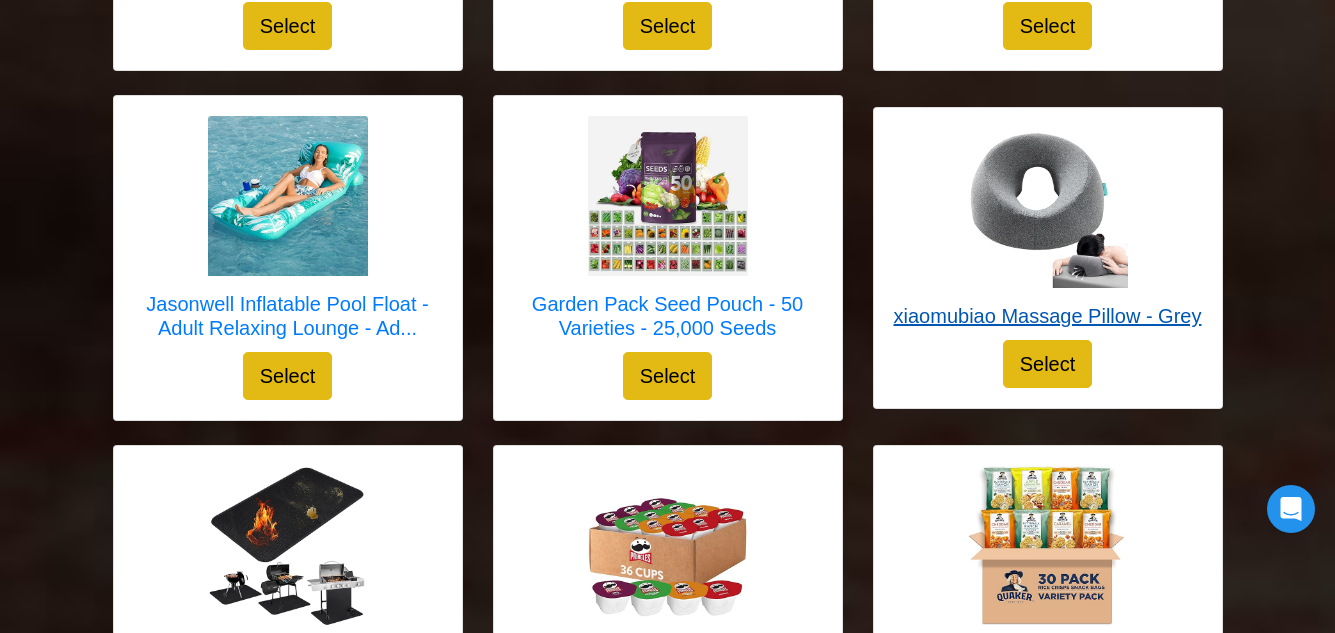 click at bounding box center (1048, 208) 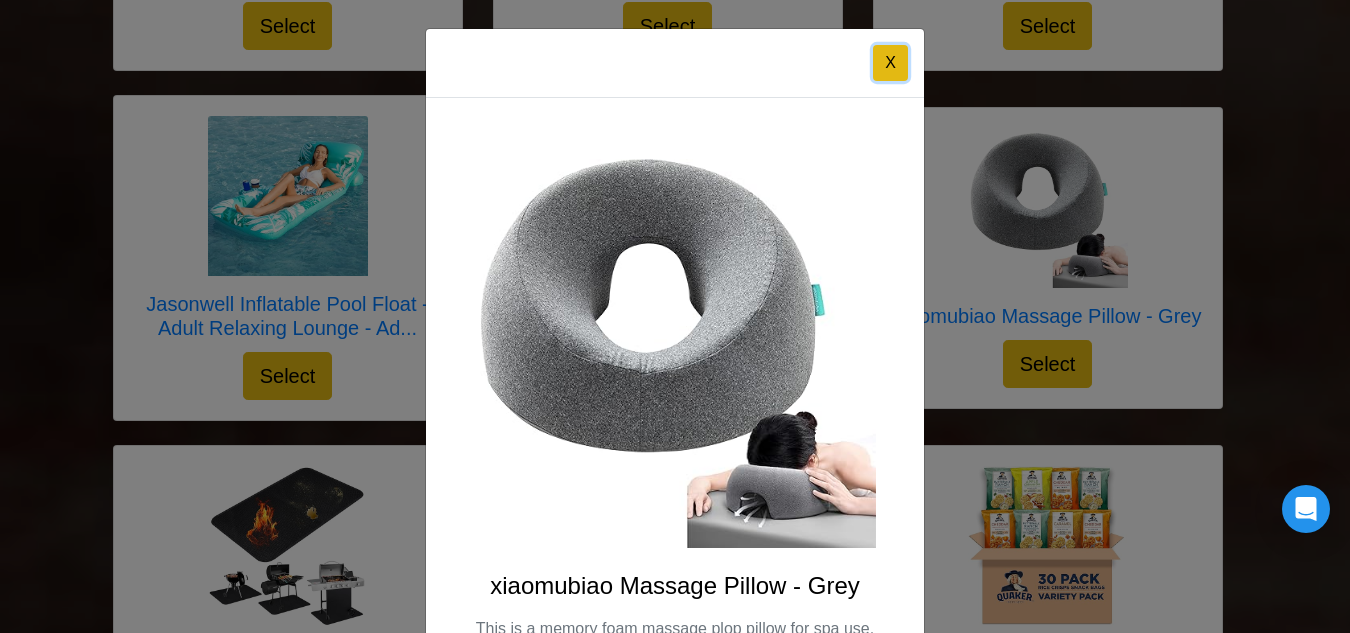 click on "X" at bounding box center [890, 63] 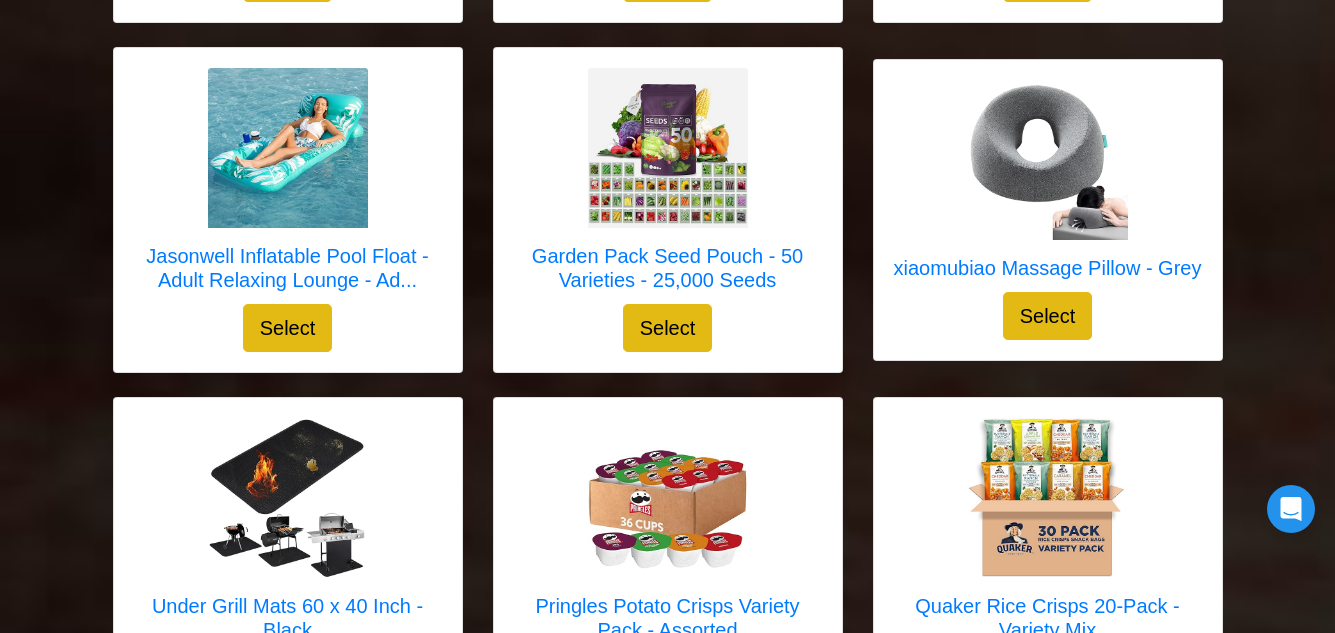 scroll, scrollTop: 5210, scrollLeft: 0, axis: vertical 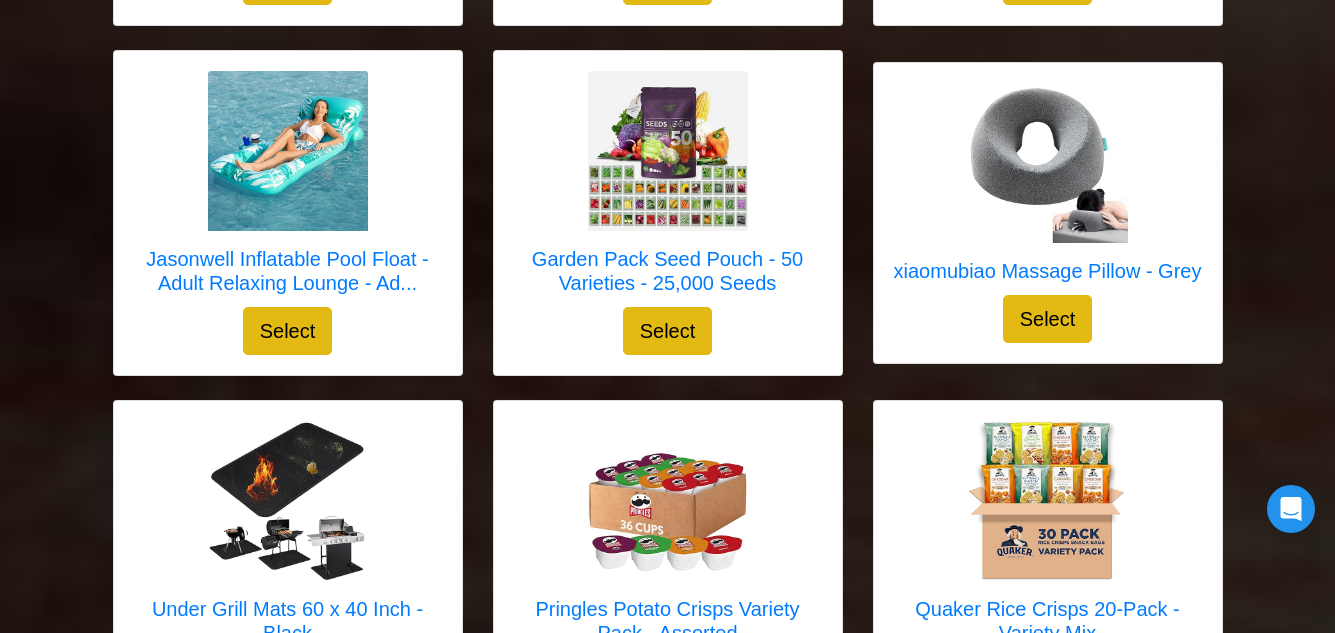 click at bounding box center [288, 151] 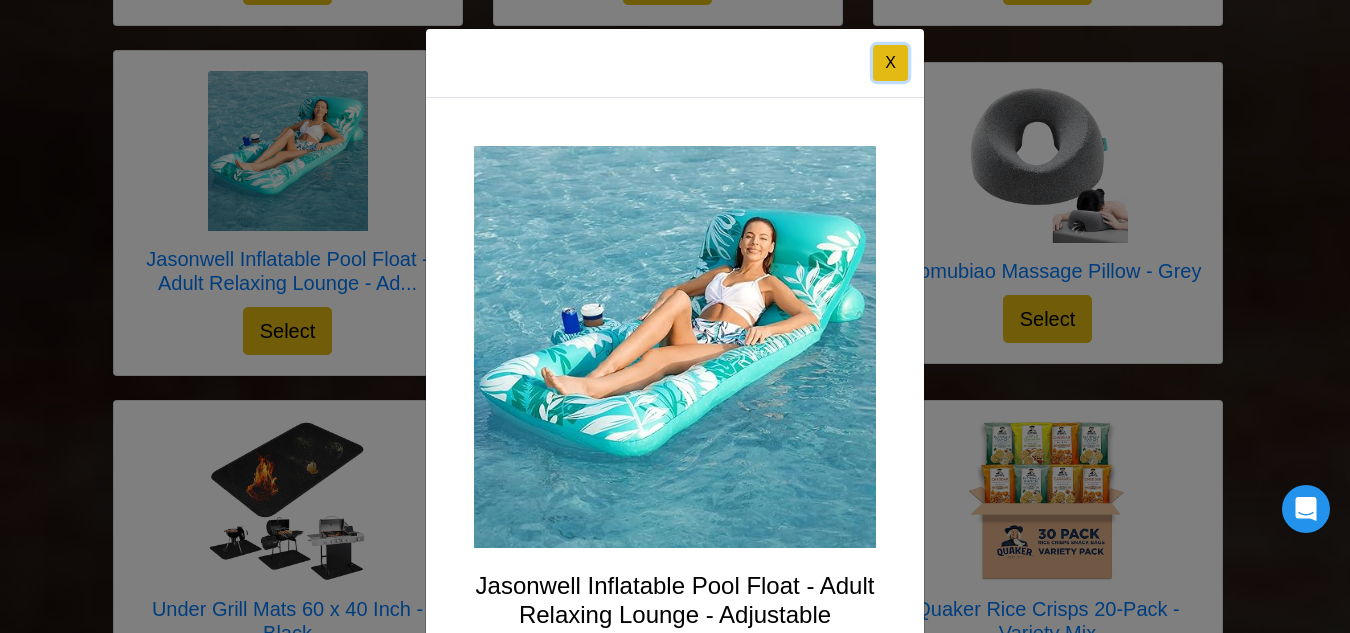 click on "X" at bounding box center (890, 63) 